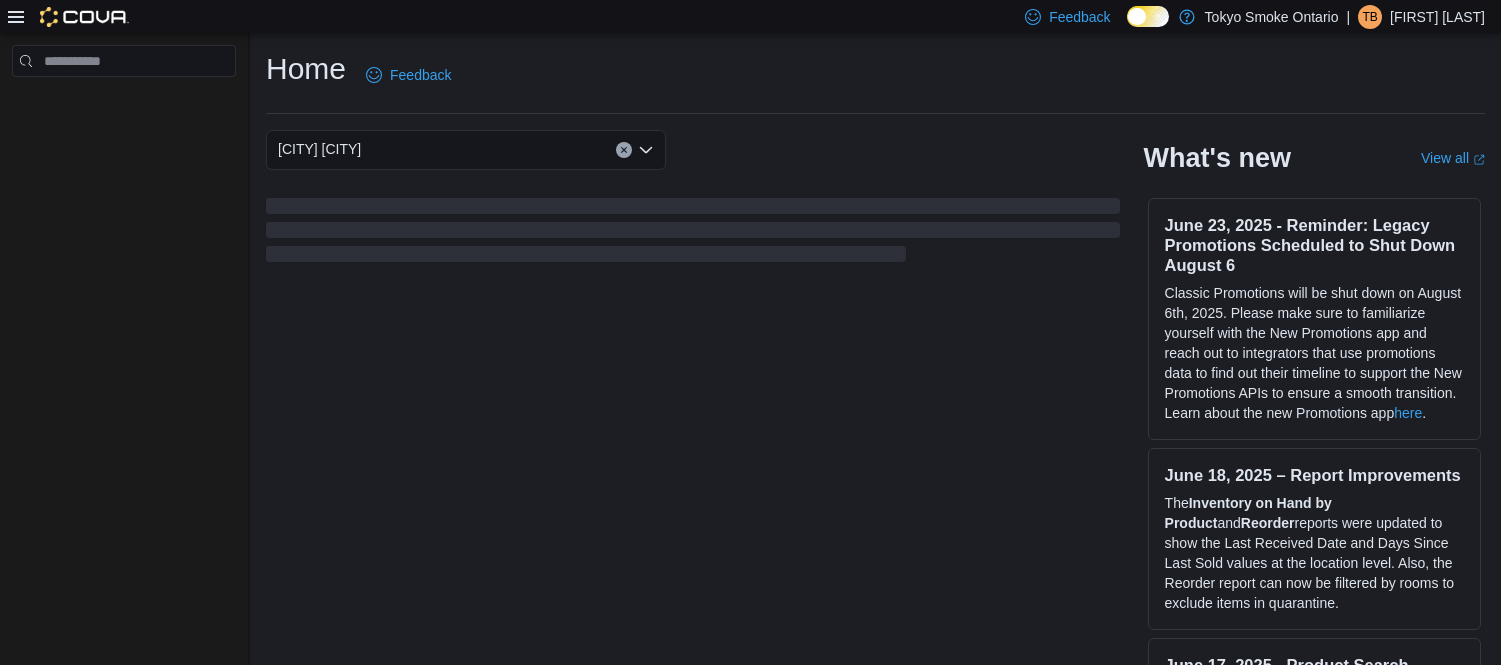scroll, scrollTop: 0, scrollLeft: 0, axis: both 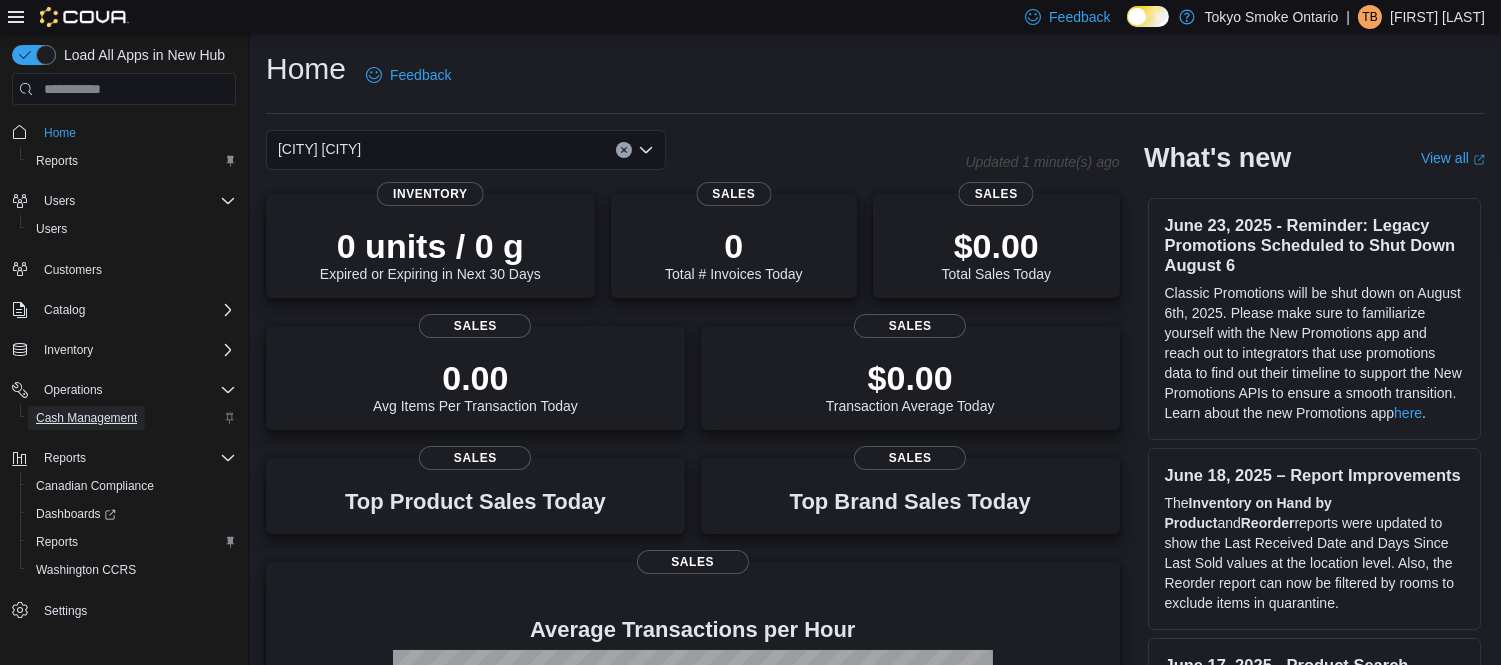 click on "Cash Management" at bounding box center [86, 418] 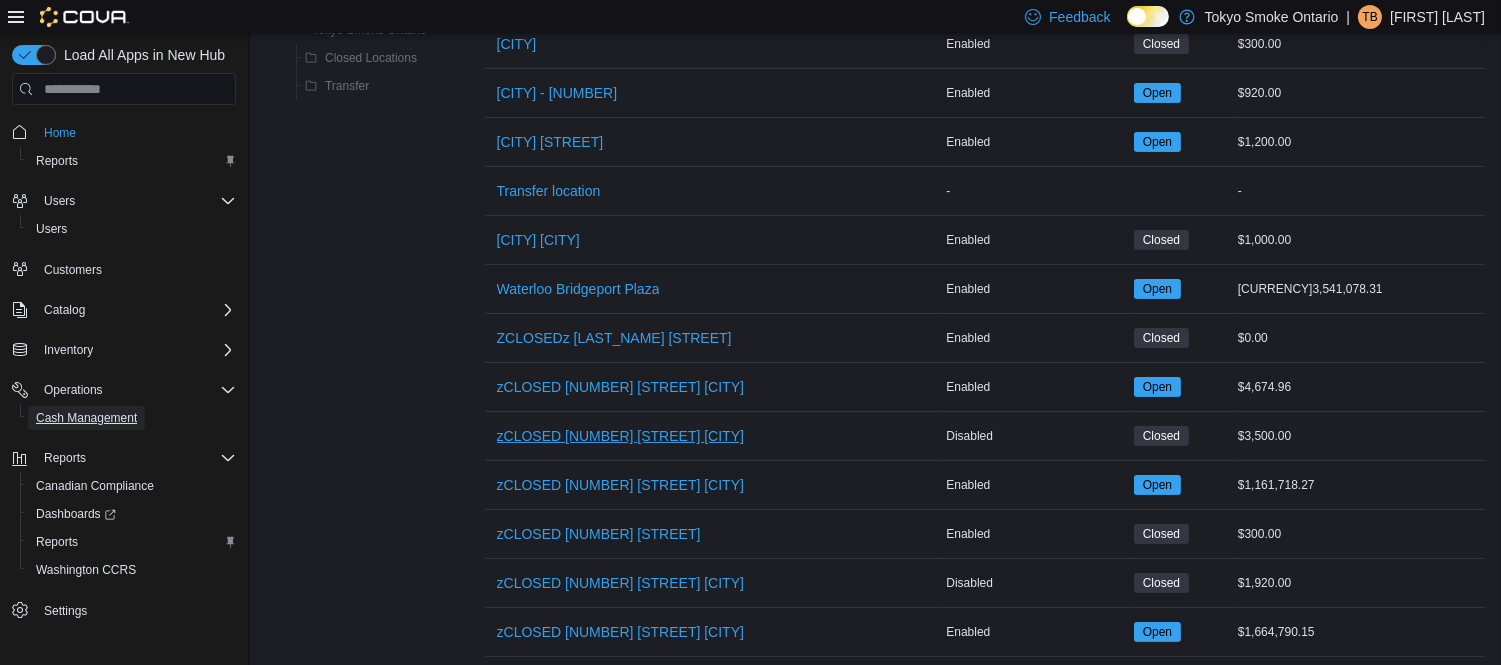 scroll, scrollTop: 888, scrollLeft: 0, axis: vertical 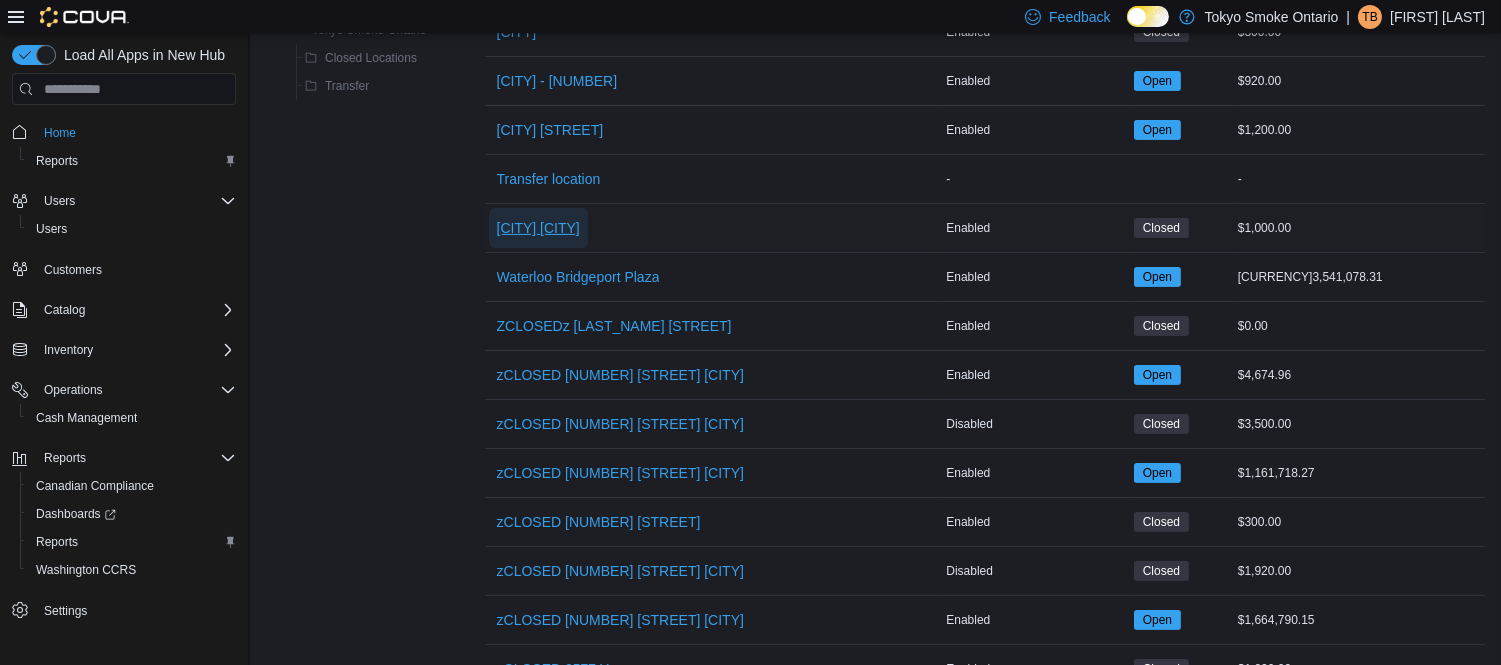 click on "[CITY] [CITY]" at bounding box center [538, 228] 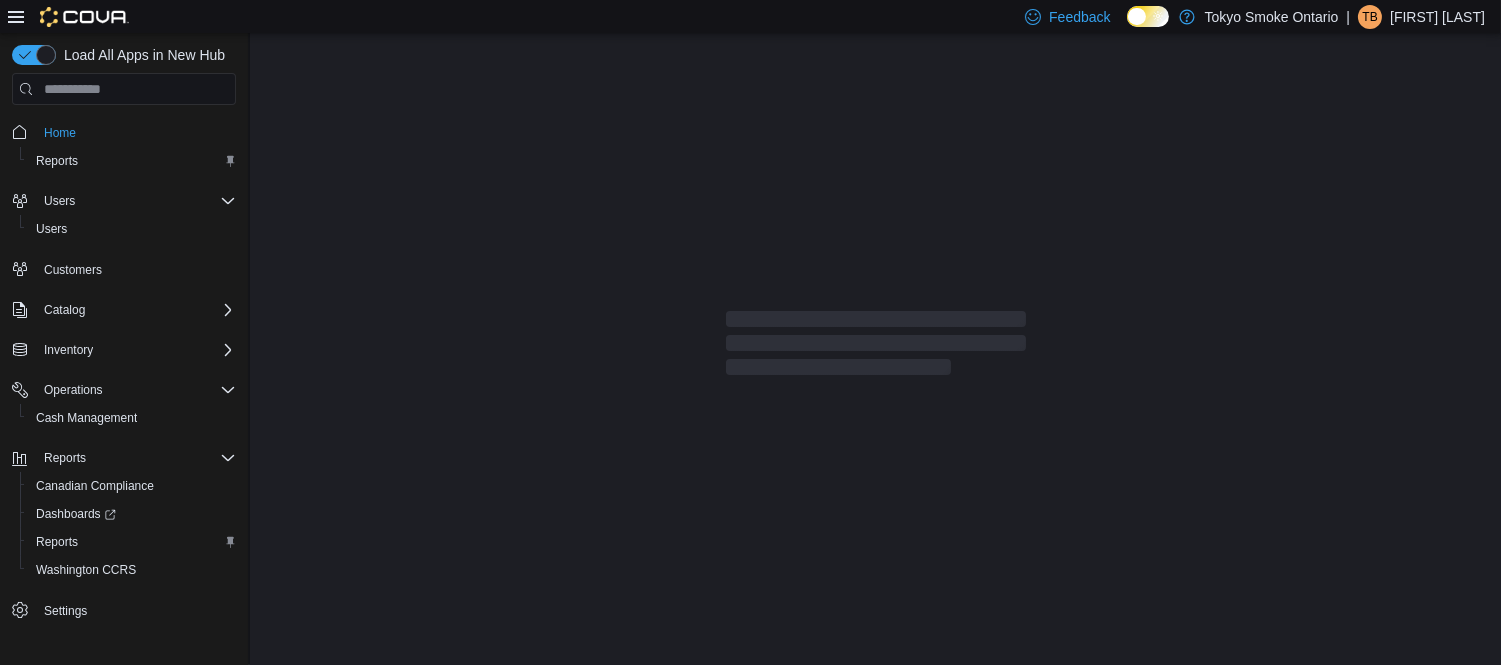 scroll, scrollTop: 0, scrollLeft: 0, axis: both 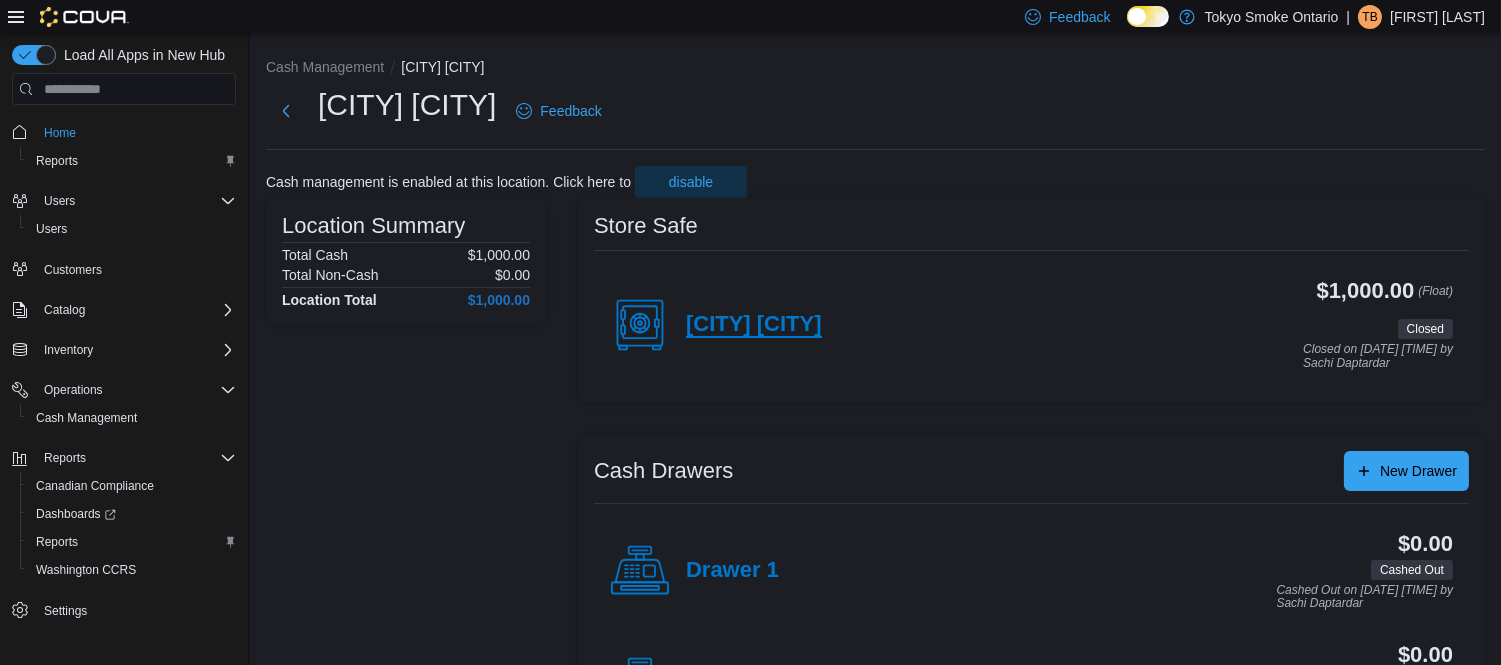 click on "[CITY] [CITY]" at bounding box center (754, 325) 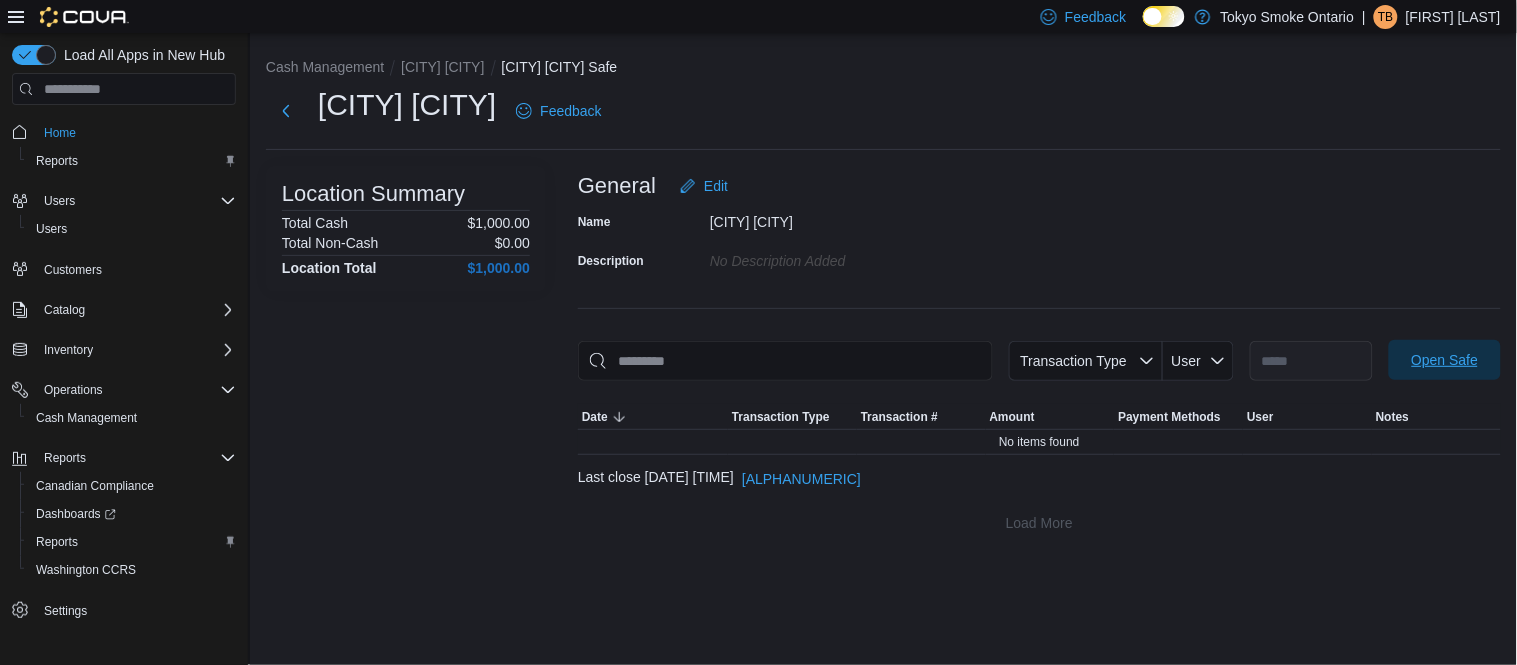 click on "Open Safe" at bounding box center [1445, 360] 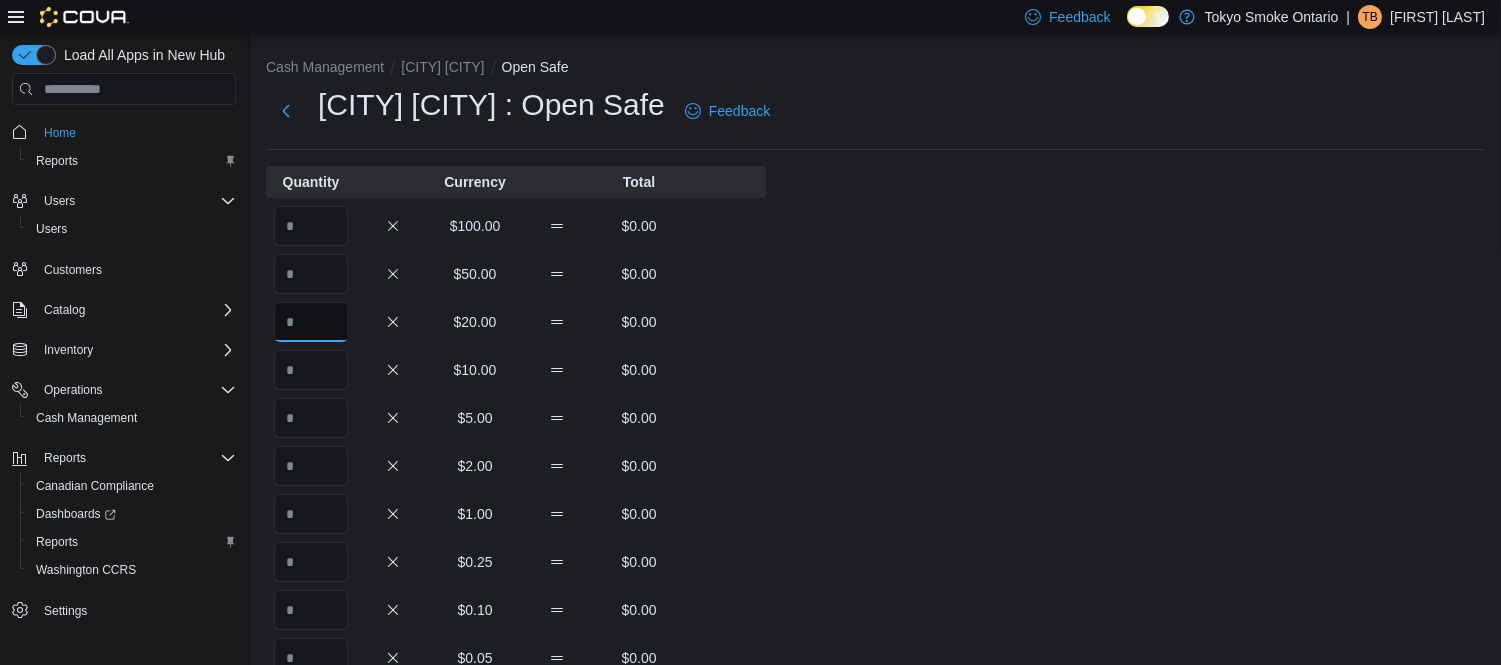 click at bounding box center (311, 322) 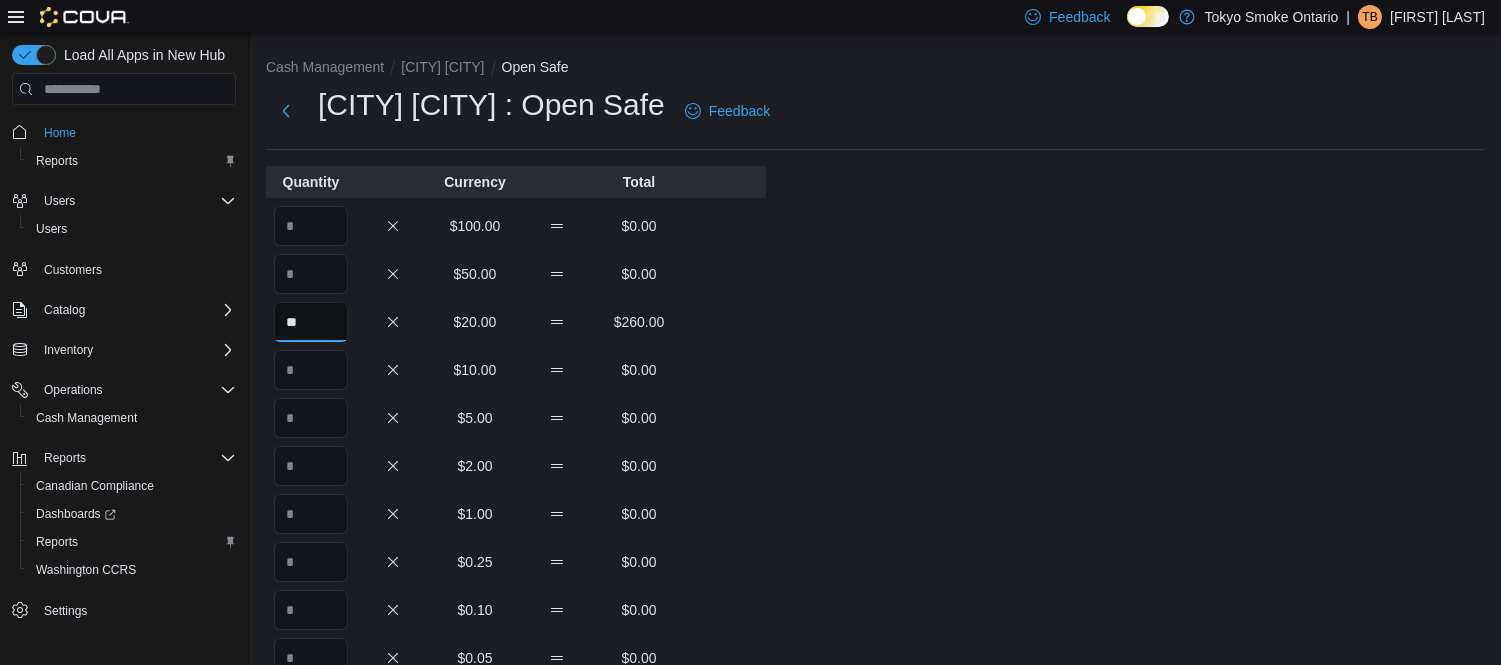 type on "**" 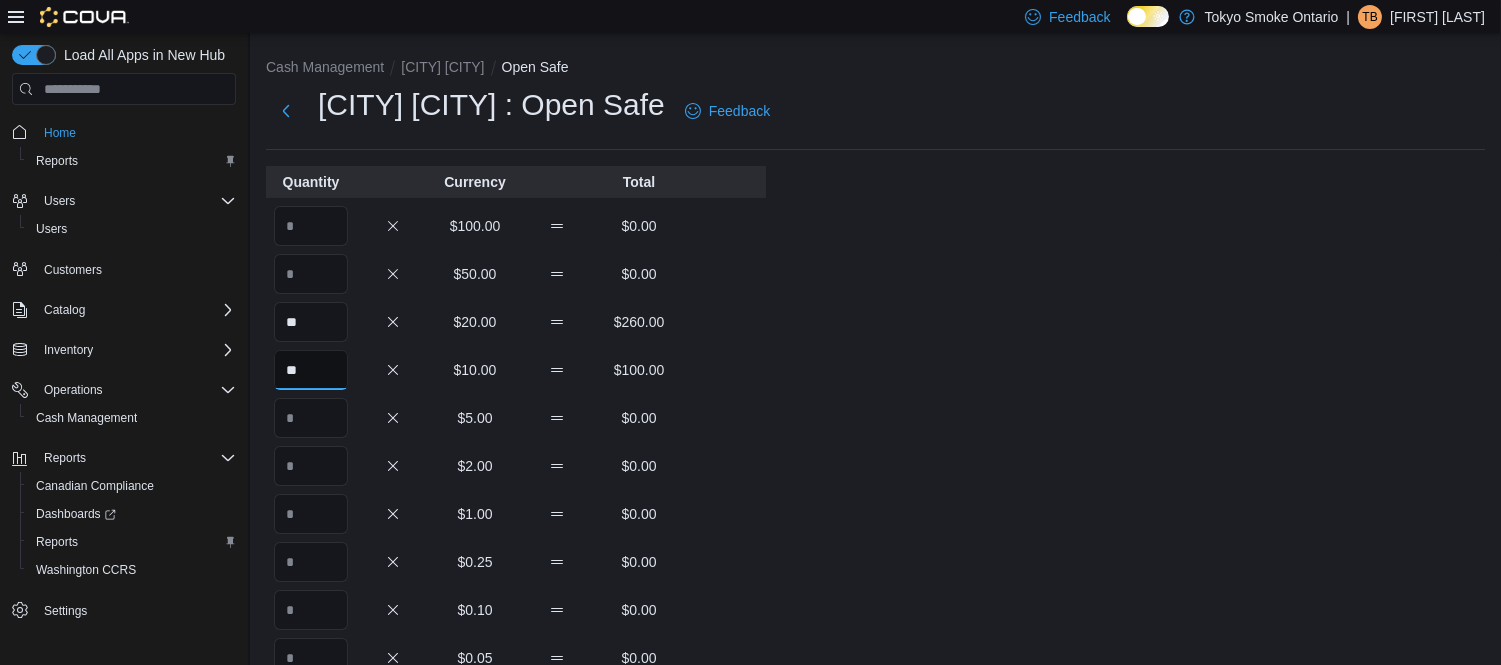 type on "**" 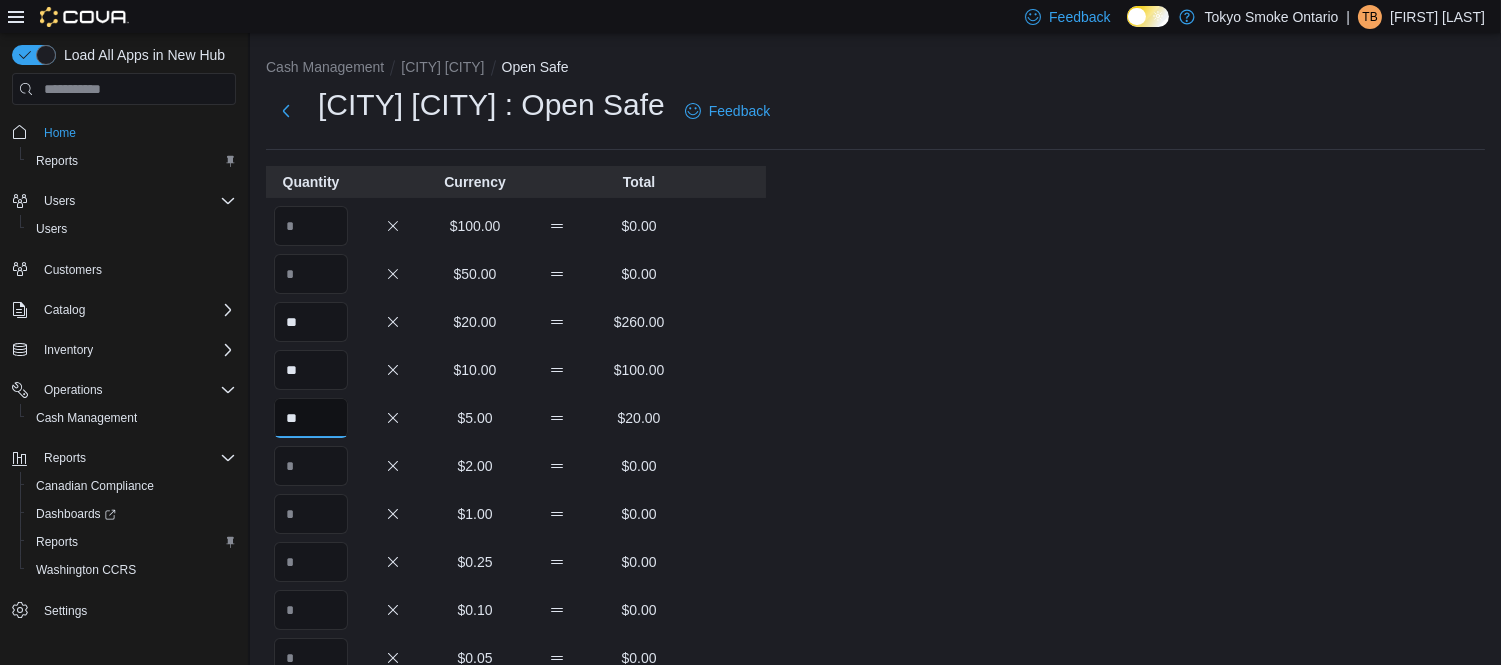 type on "**" 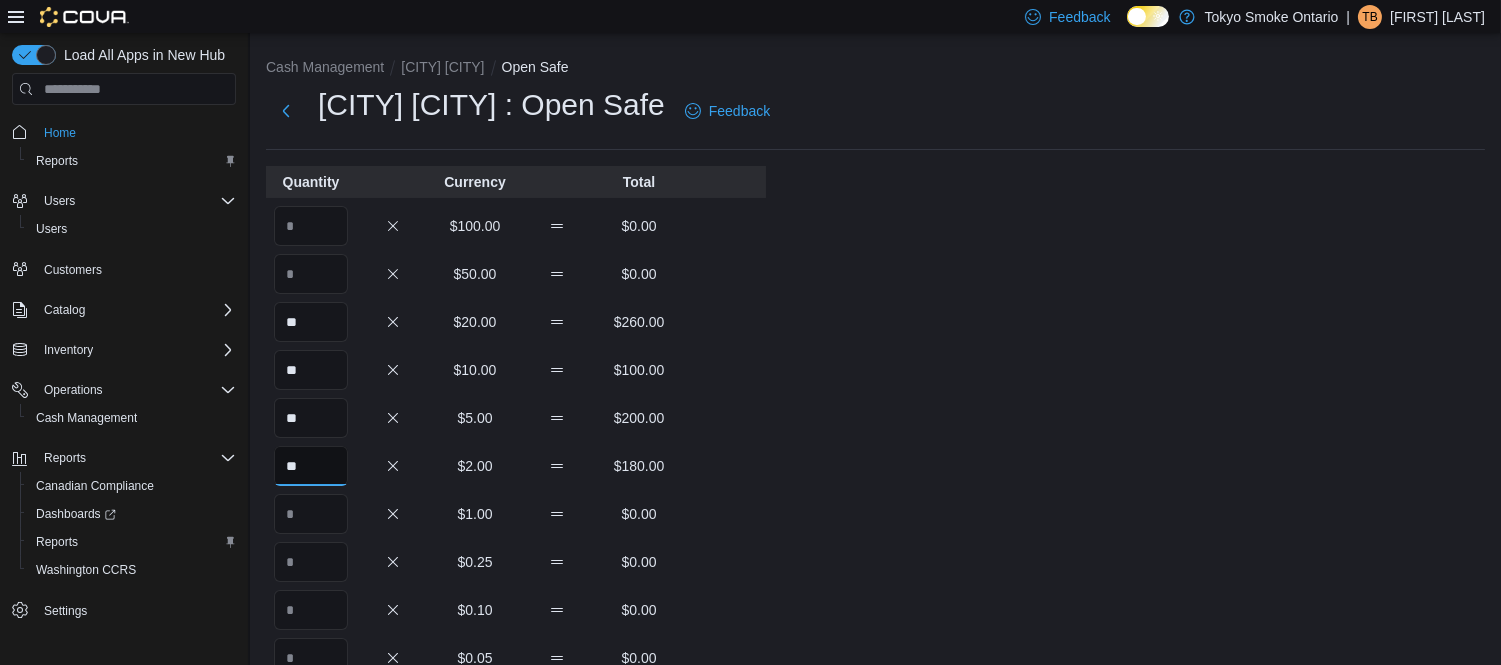type on "**" 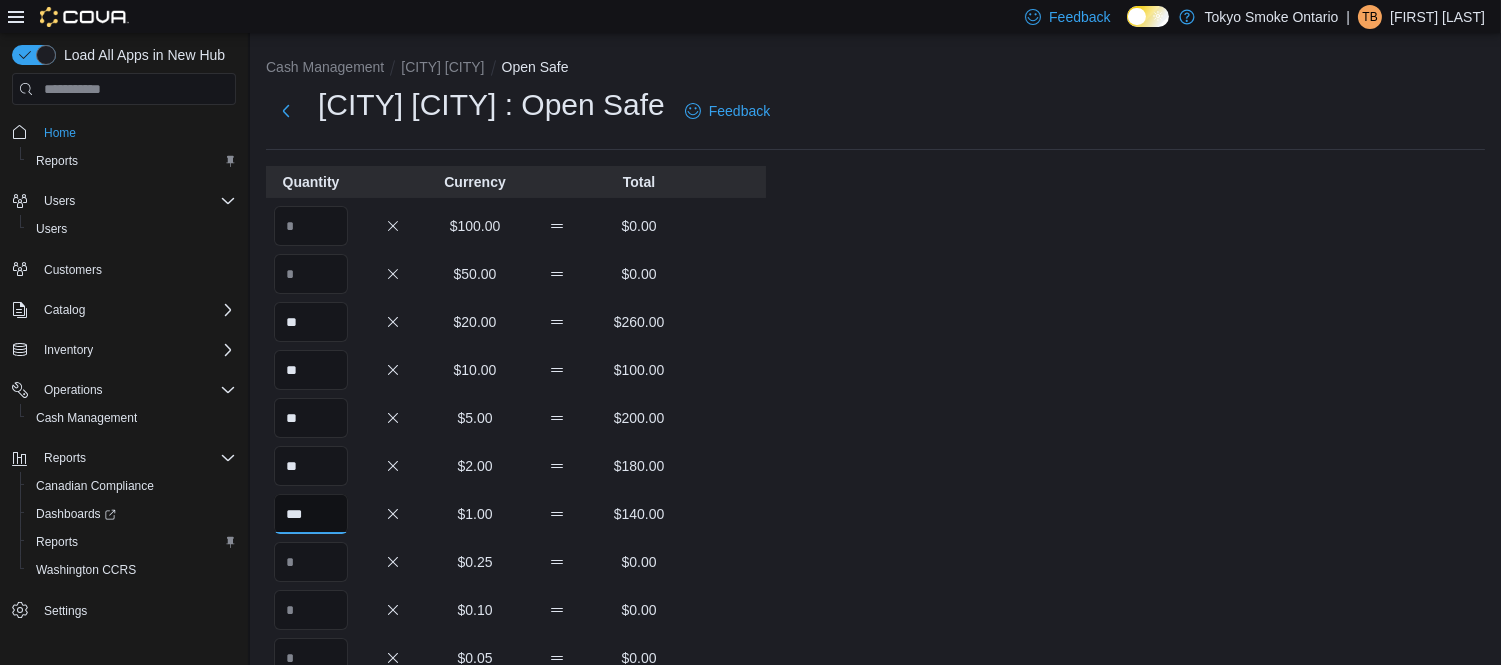 type on "***" 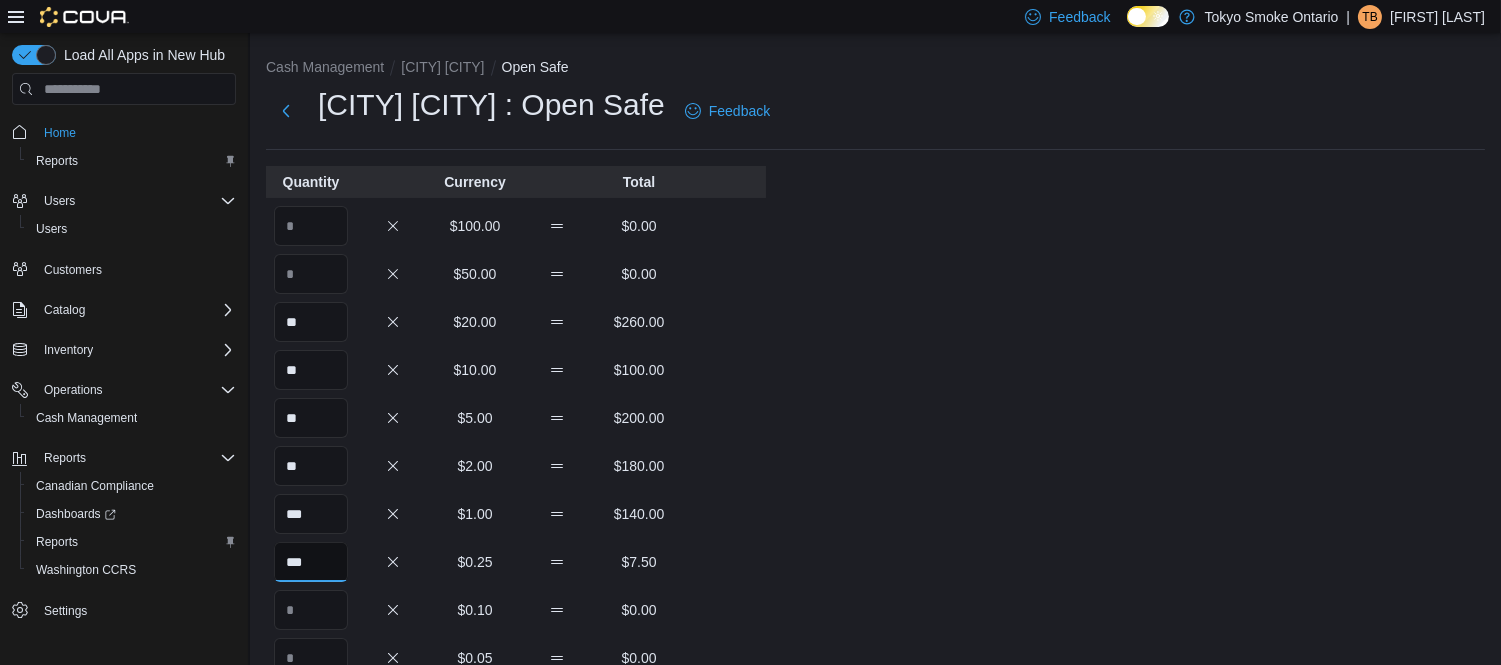 type on "***" 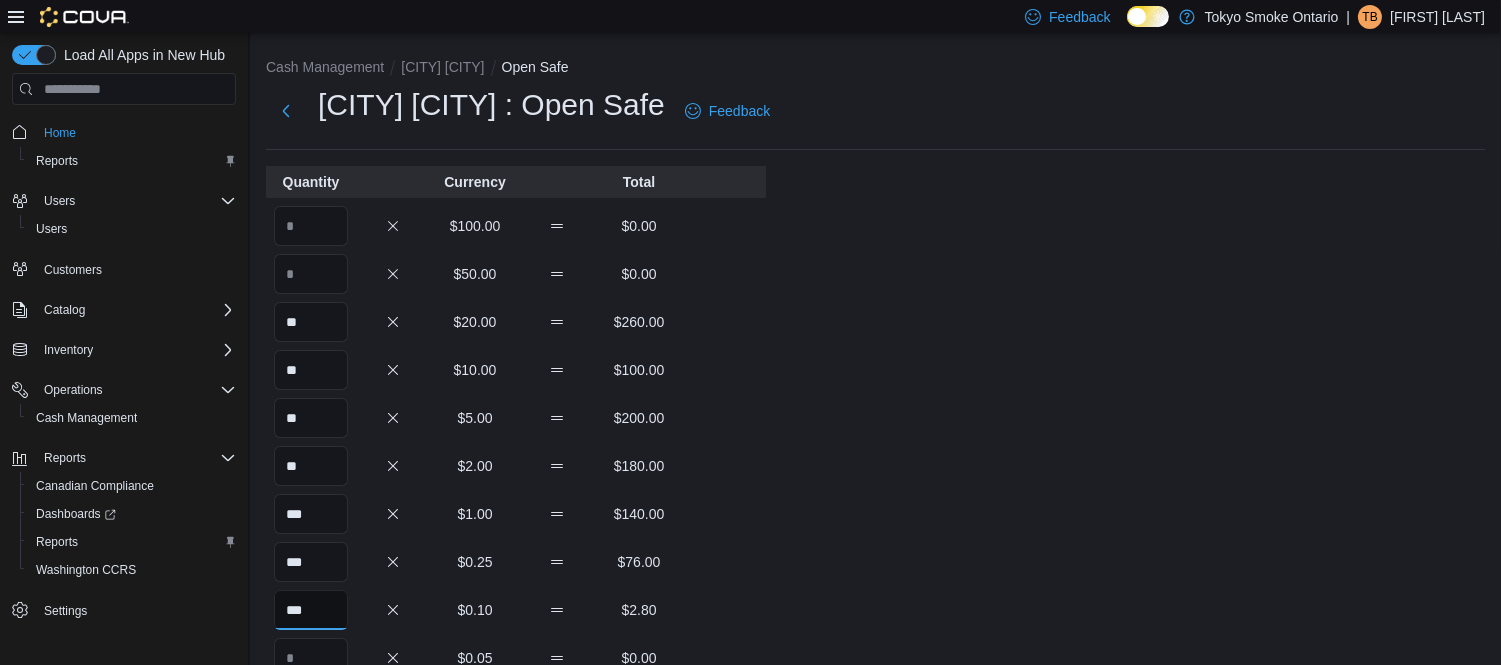 type on "***" 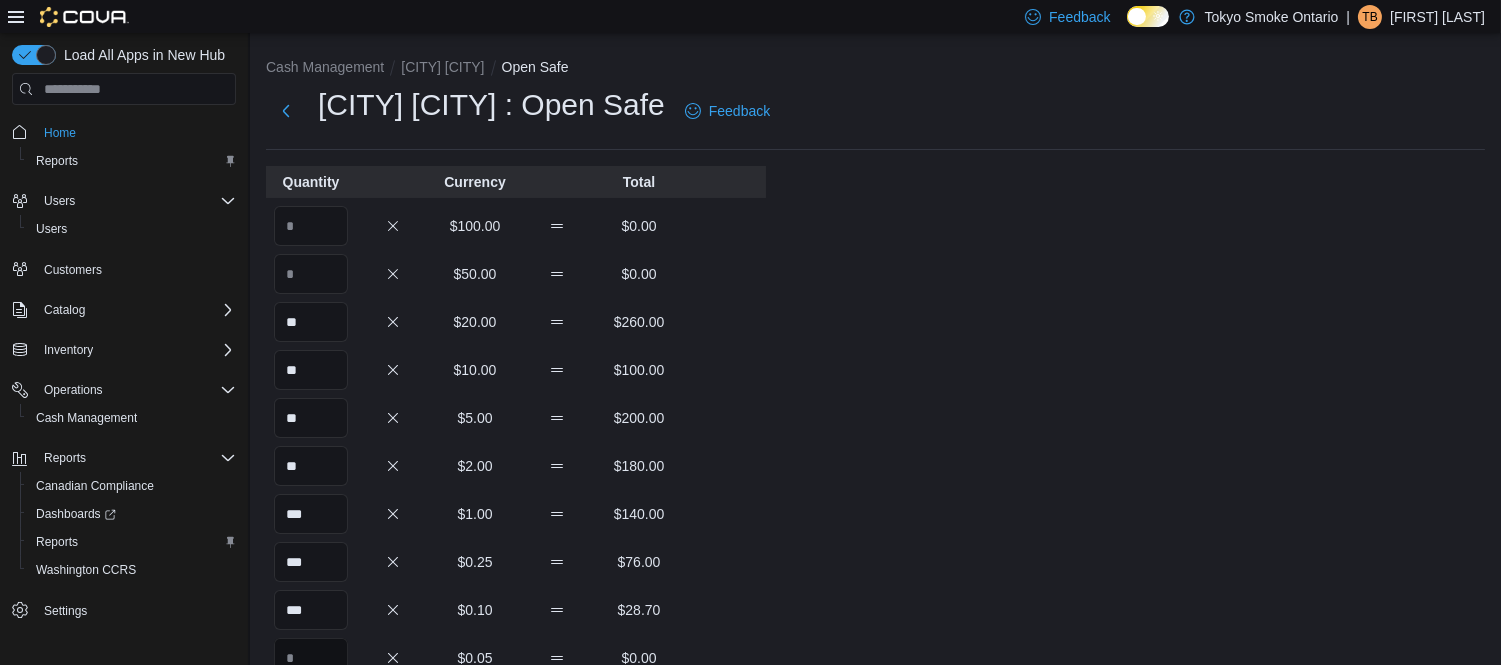 scroll, scrollTop: 12, scrollLeft: 0, axis: vertical 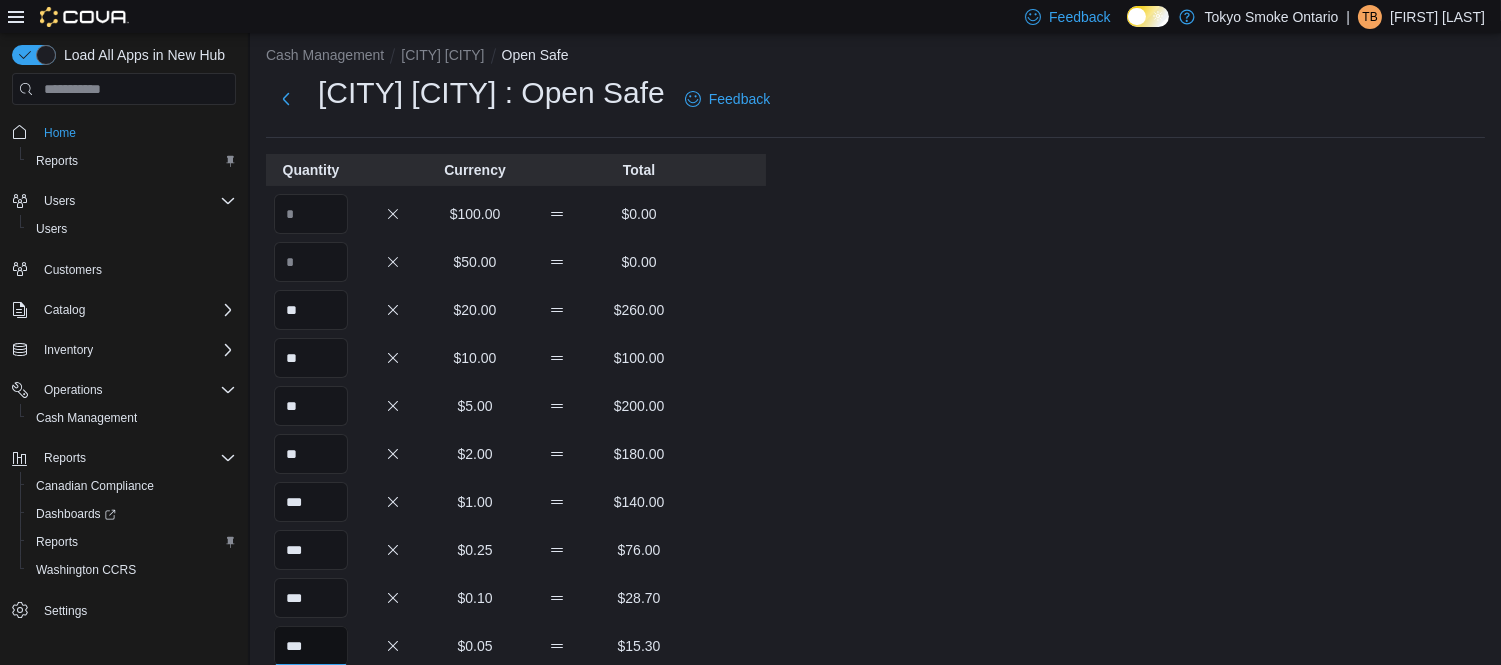type on "***" 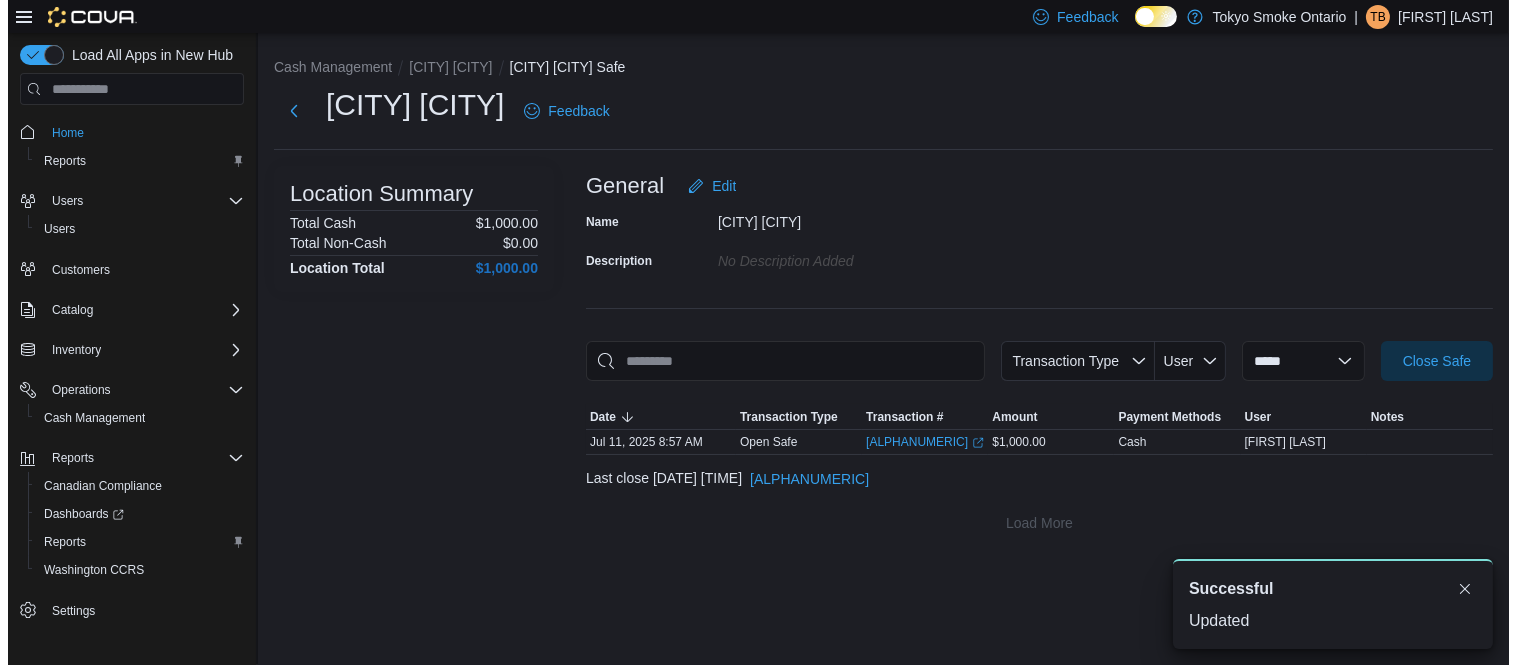 scroll, scrollTop: 0, scrollLeft: 0, axis: both 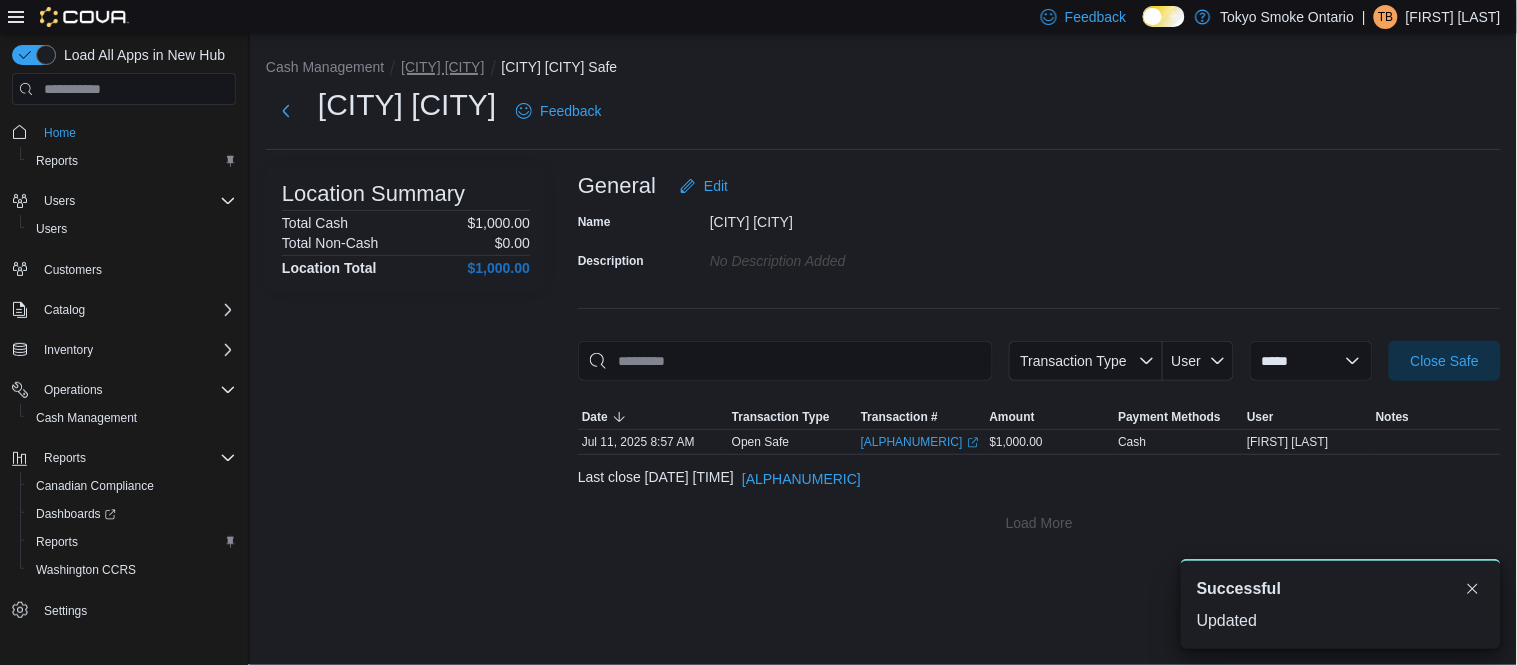 click on "[CITY] [CITY]" at bounding box center [442, 67] 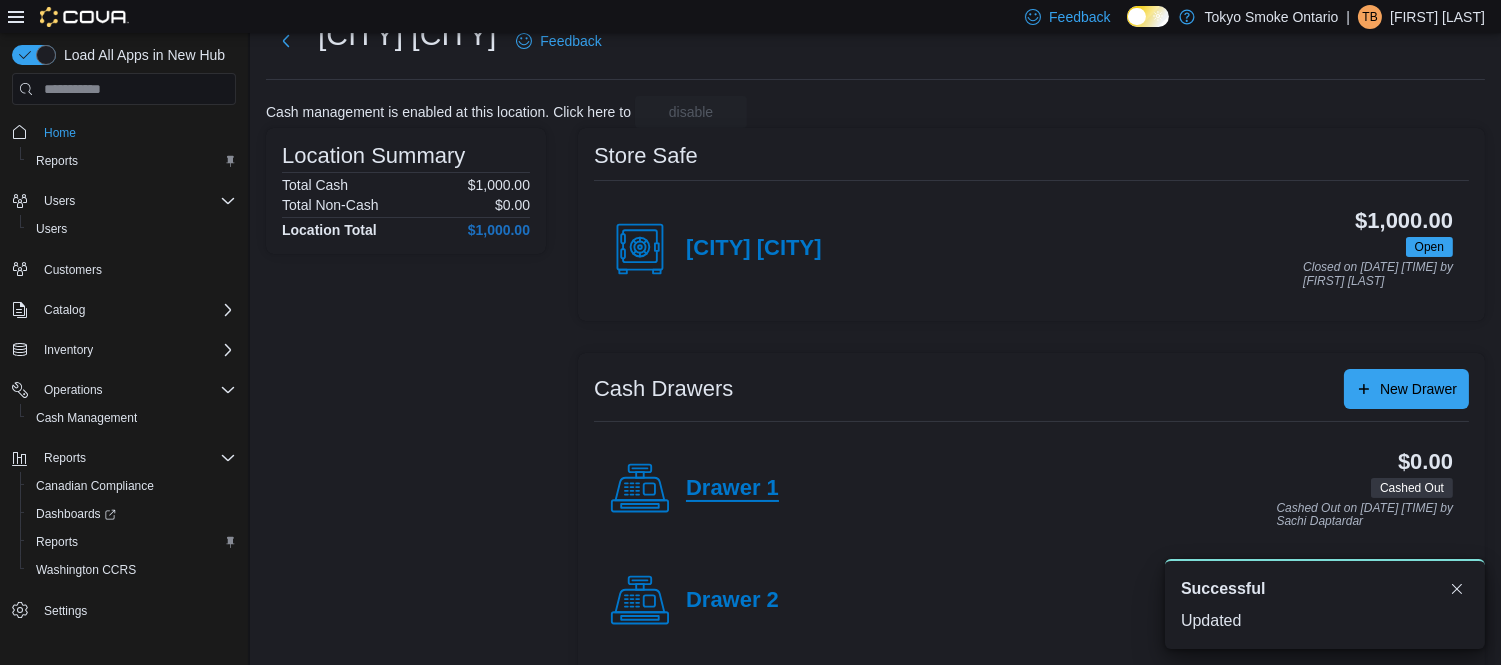 scroll, scrollTop: 204, scrollLeft: 0, axis: vertical 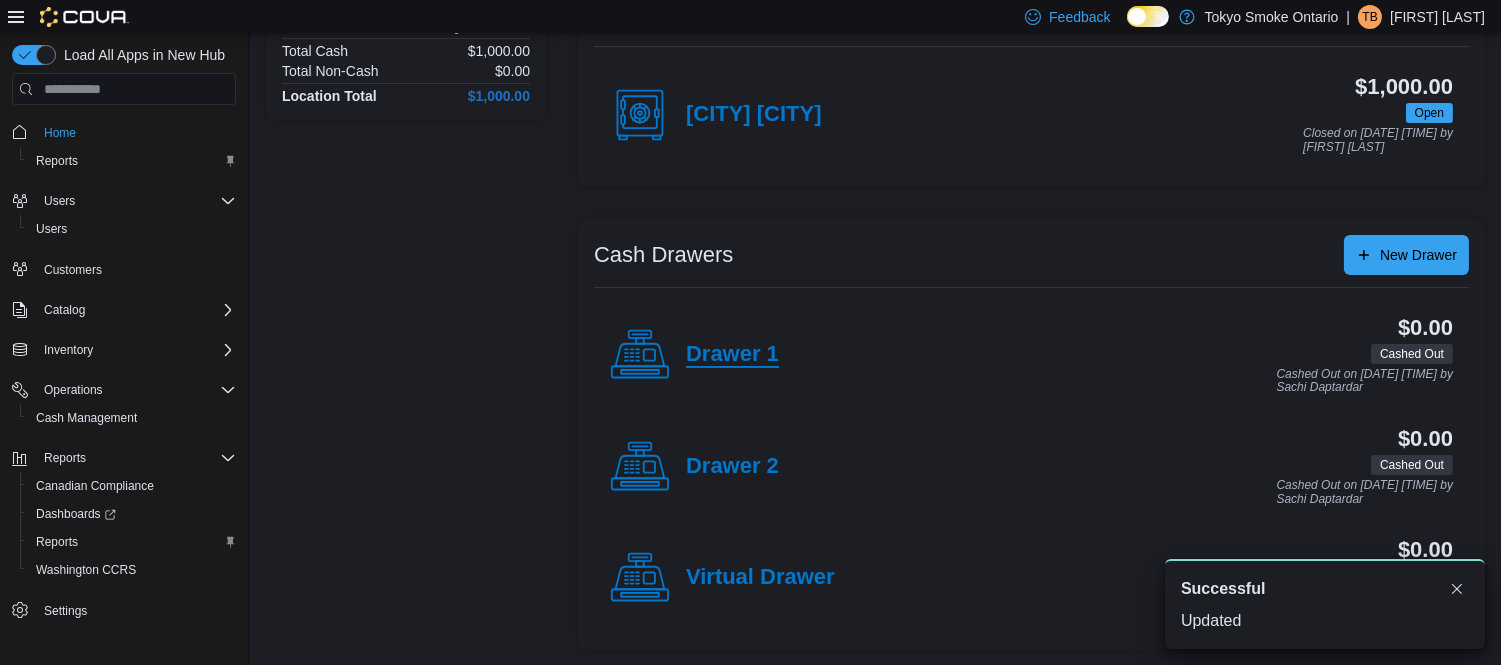click on "Drawer 1" at bounding box center [732, 355] 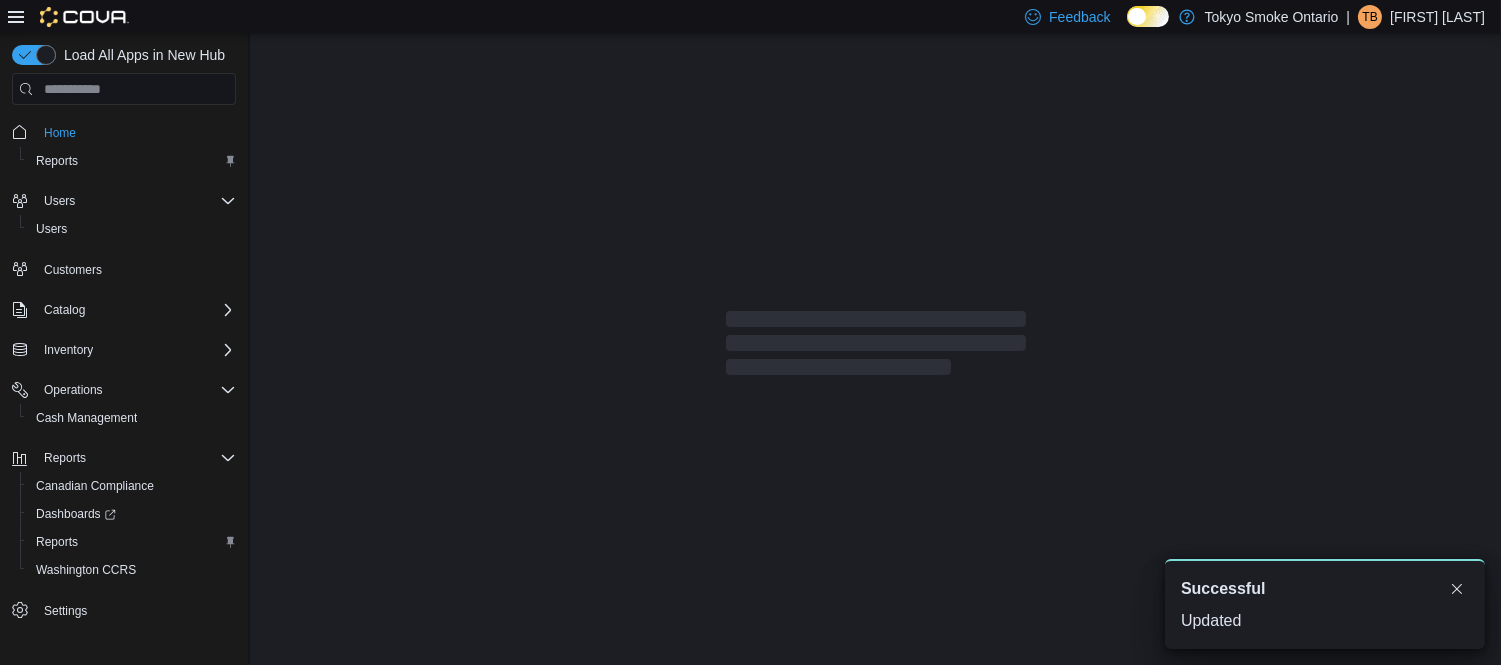 scroll, scrollTop: 0, scrollLeft: 0, axis: both 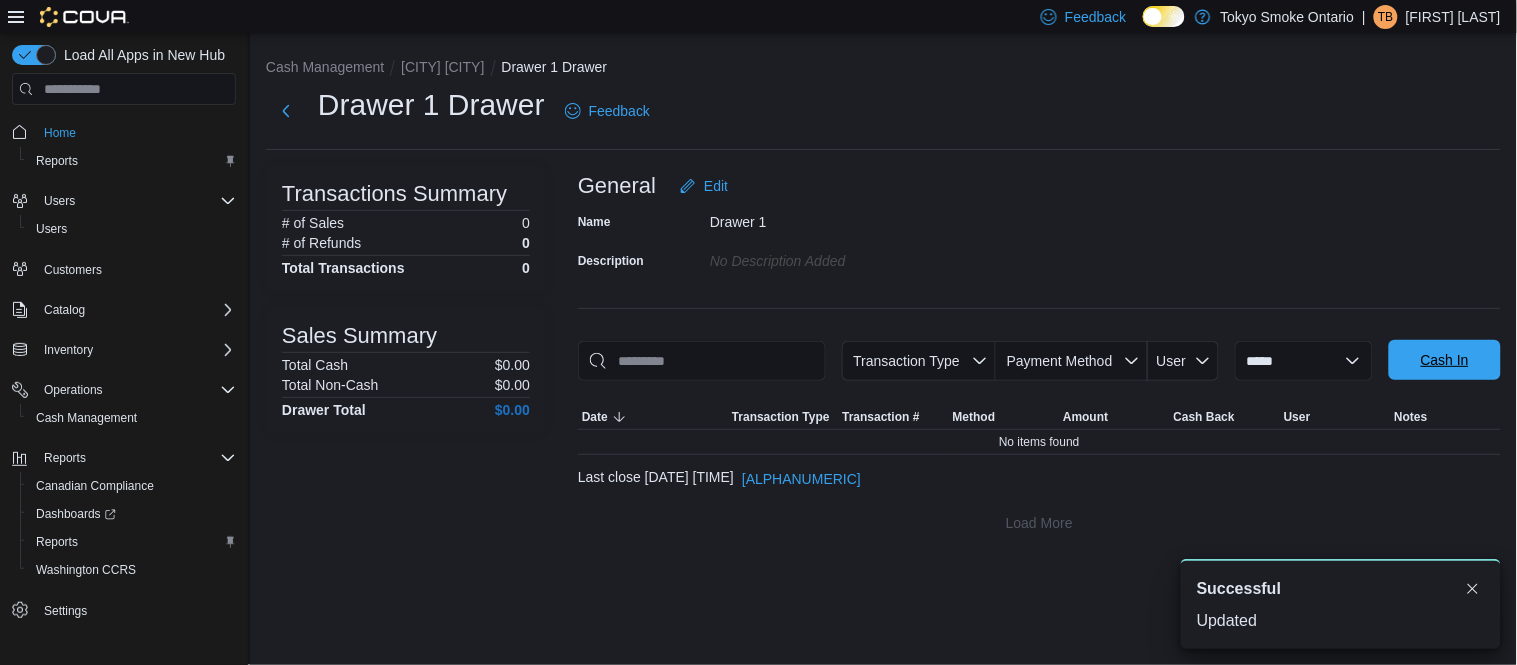 click on "Cash In" at bounding box center [1445, 360] 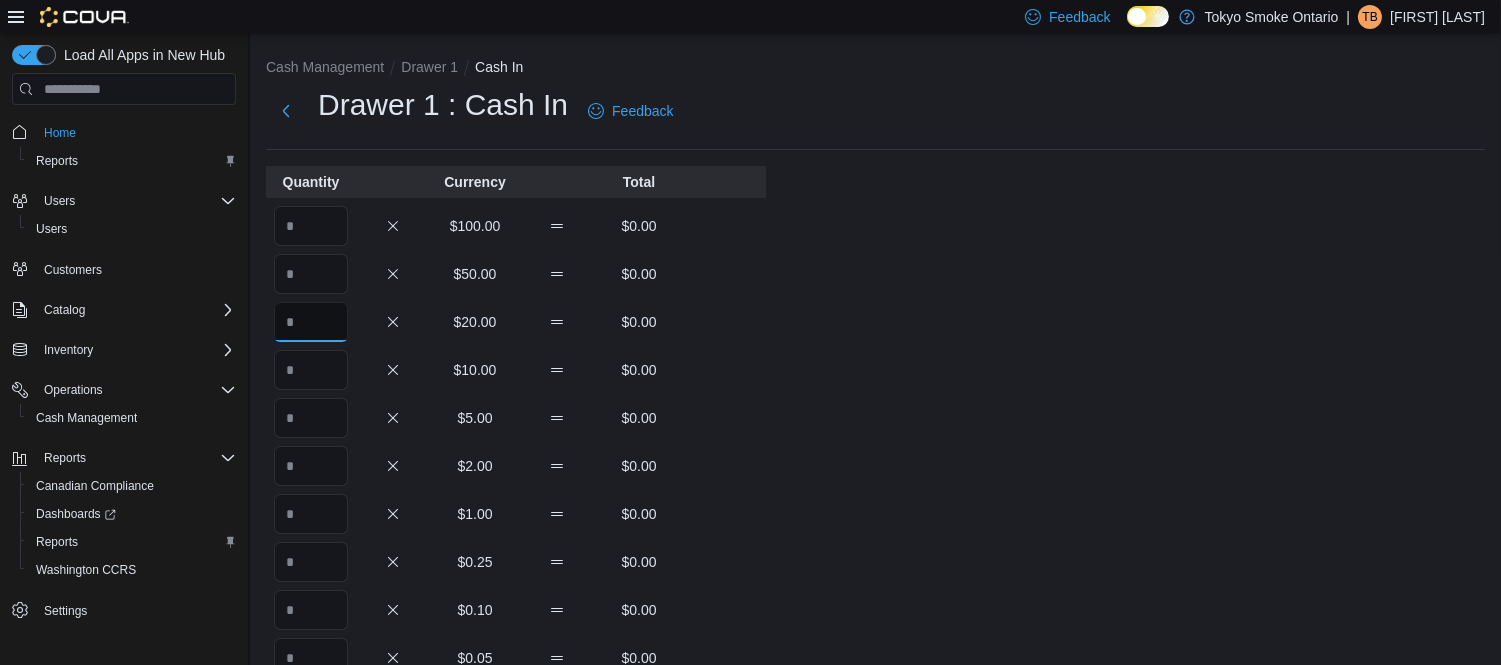 drag, startPoint x: 333, startPoint y: 315, endPoint x: 321, endPoint y: 315, distance: 12 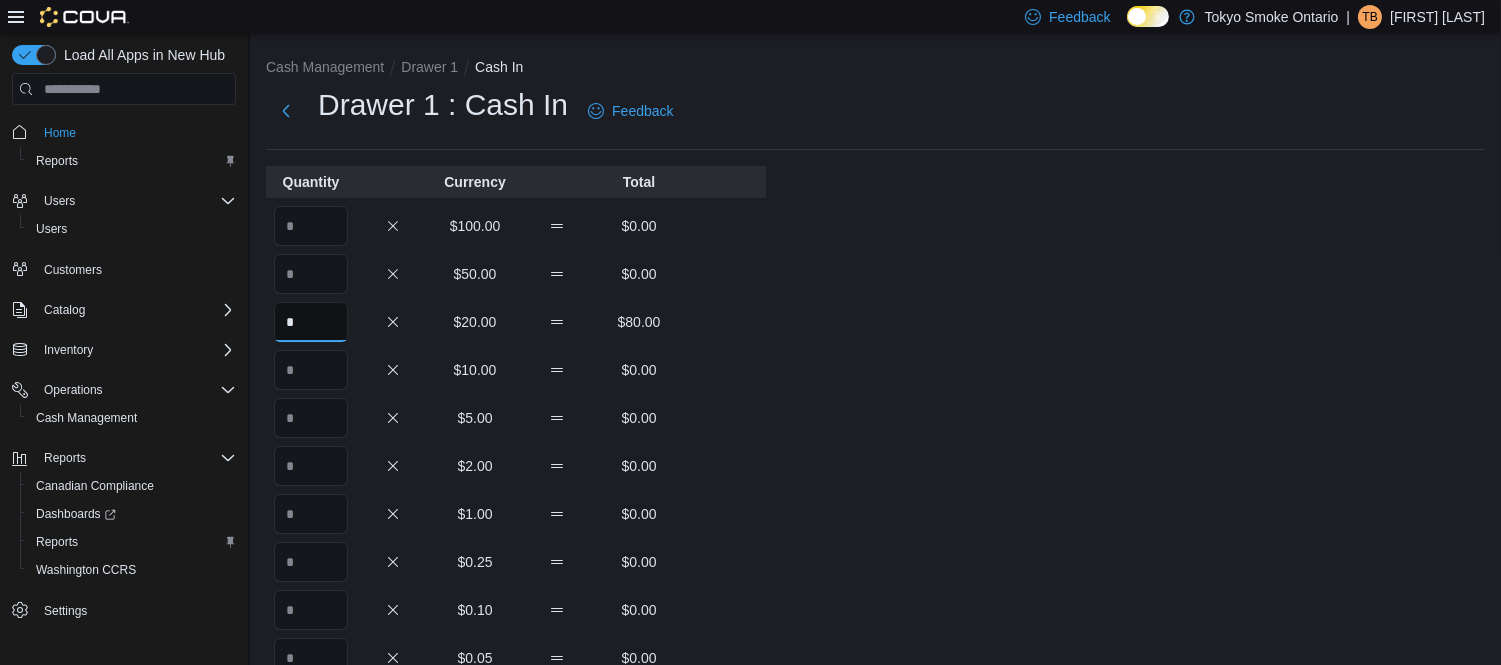 type on "*" 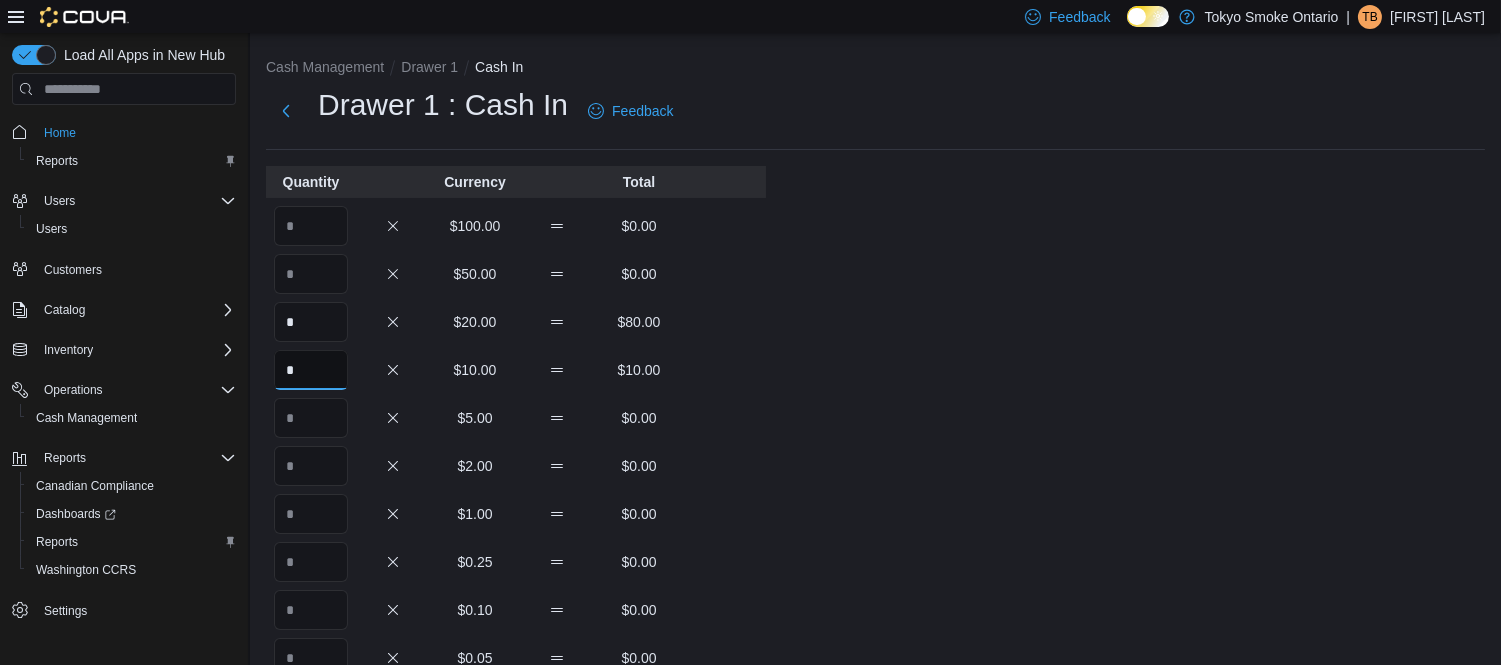 type on "*" 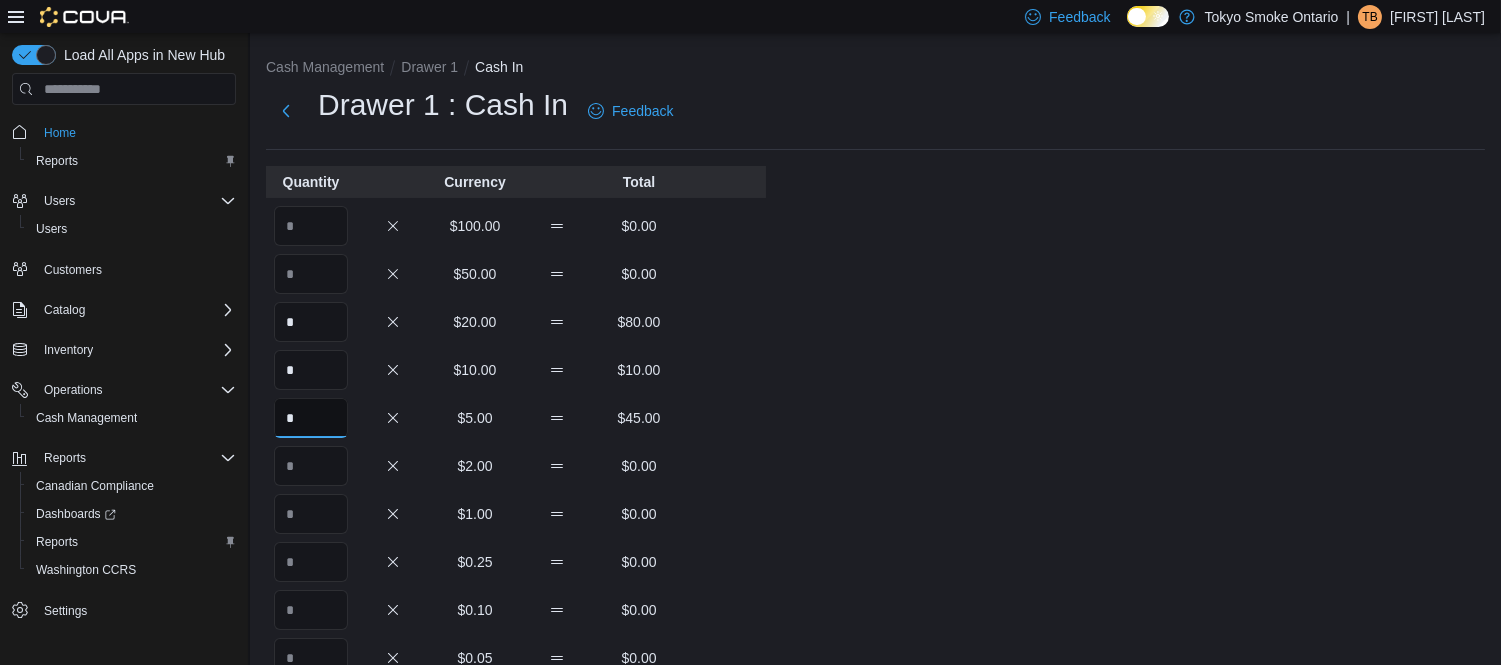 type on "*" 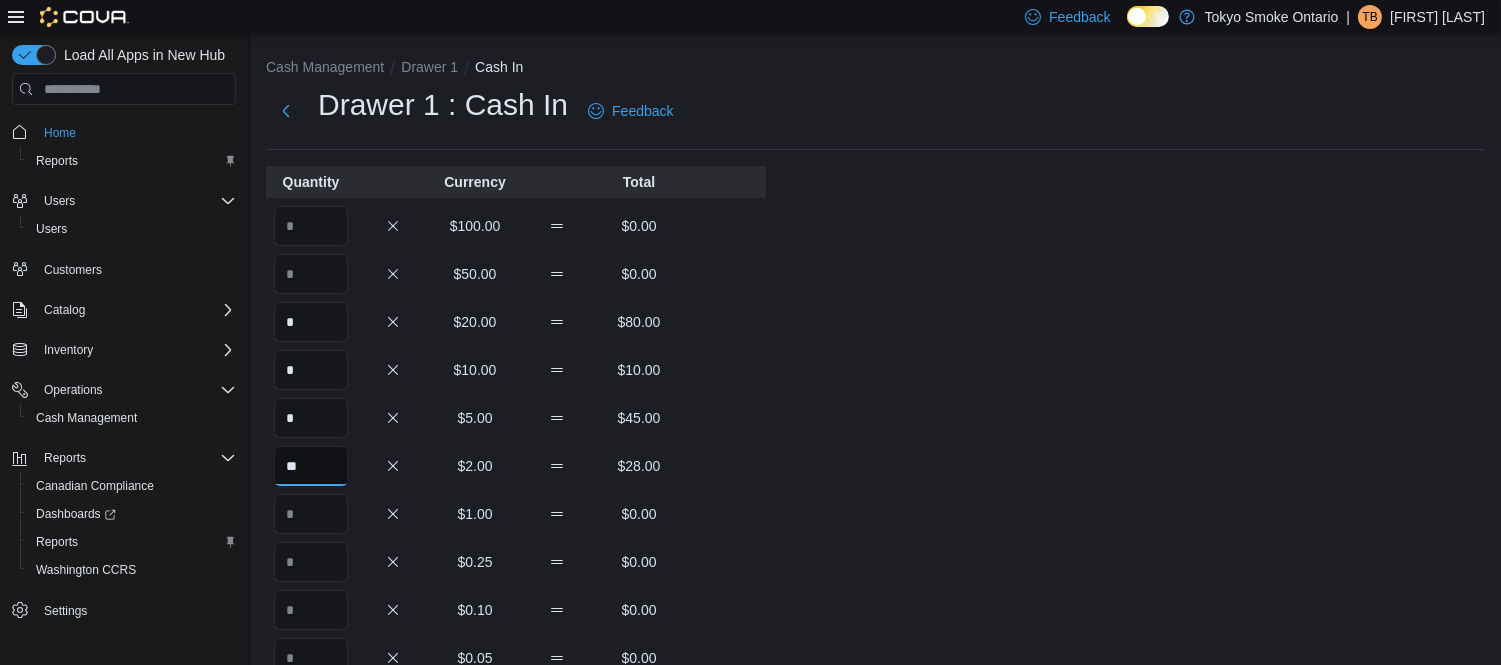 type on "**" 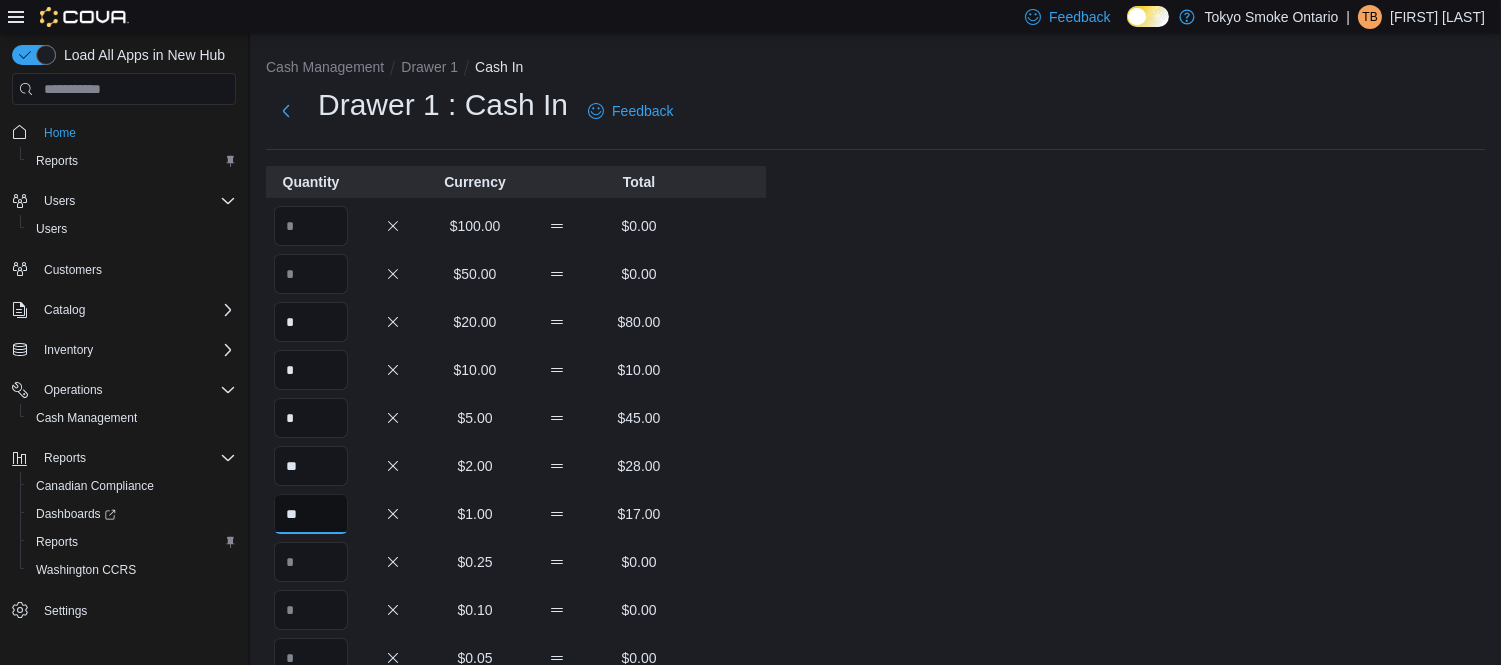 type on "**" 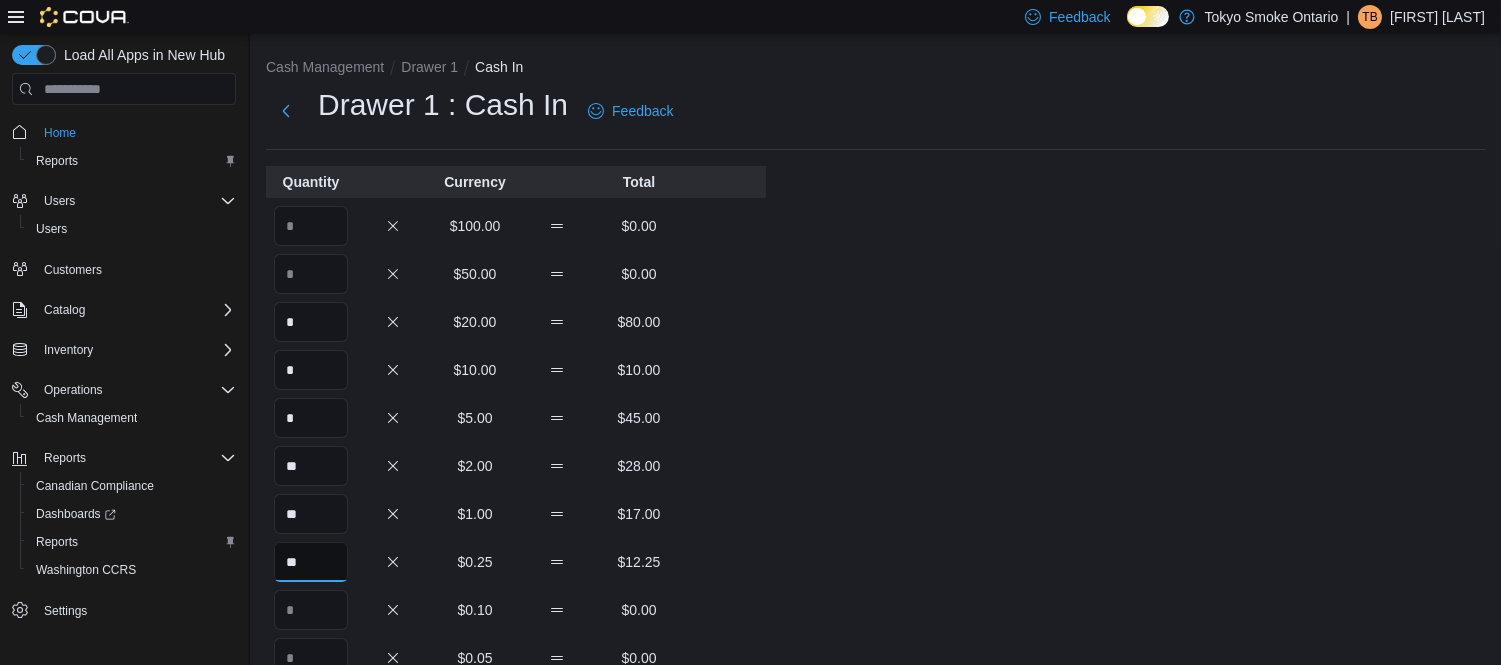 type on "**" 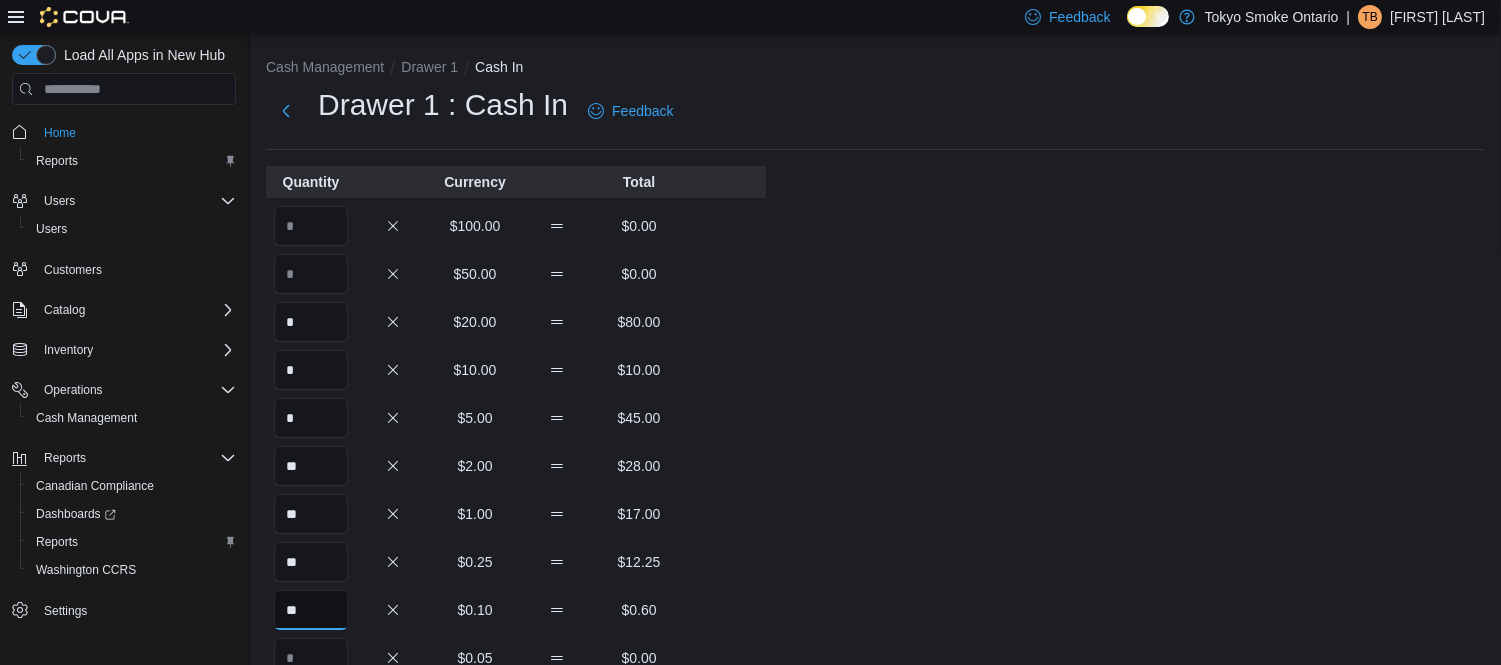 type on "**" 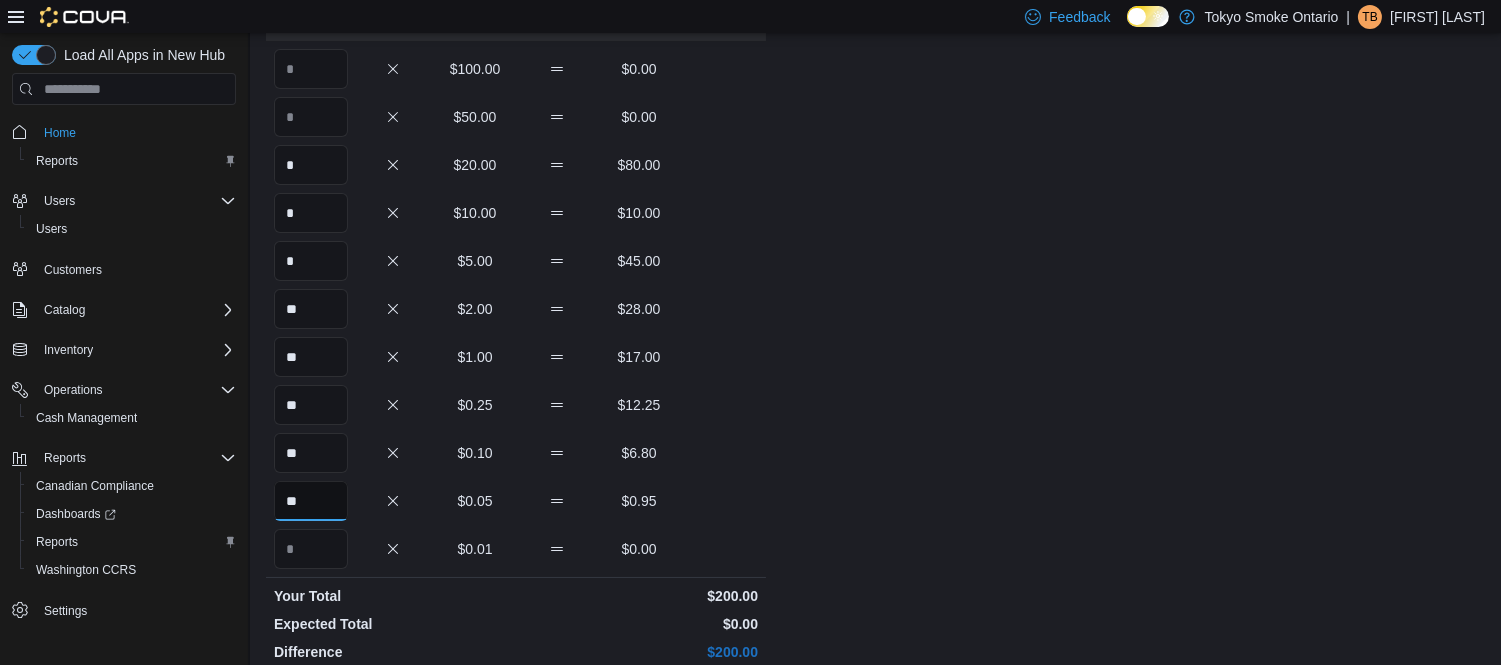 scroll, scrollTop: 411, scrollLeft: 0, axis: vertical 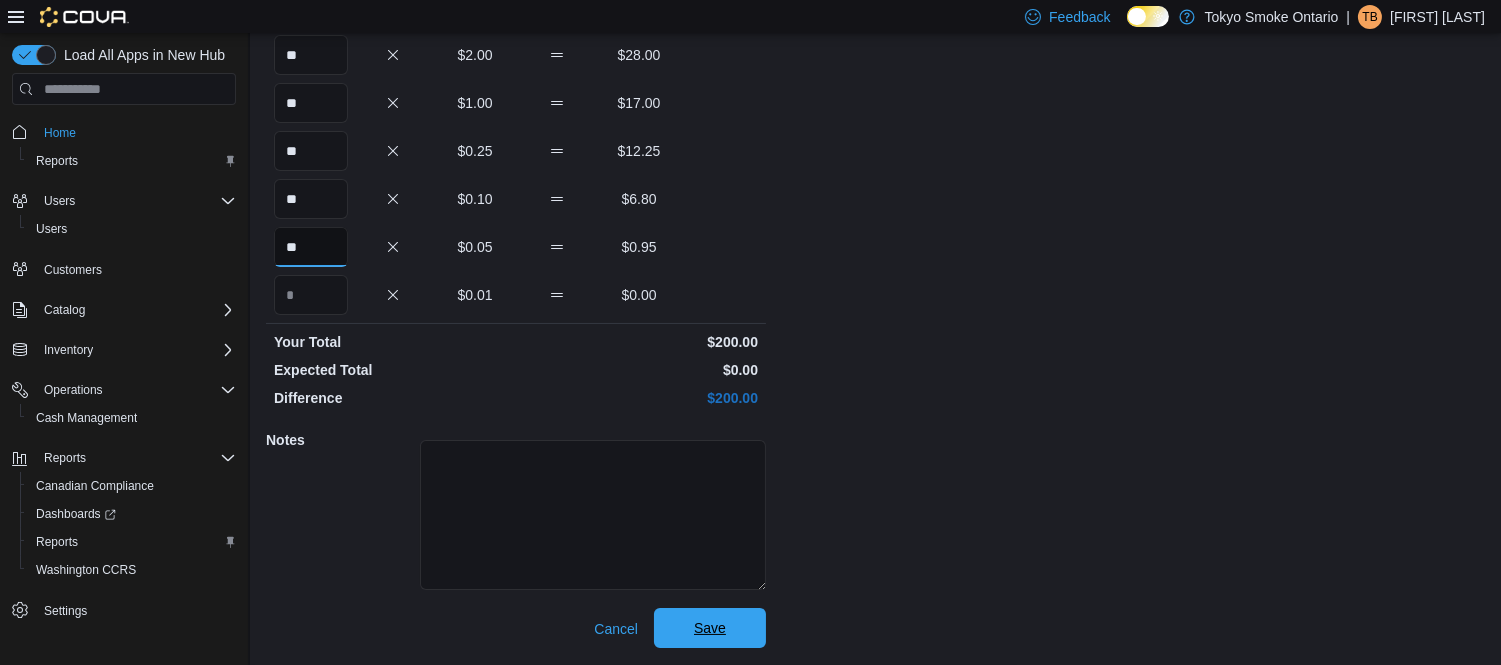 type on "**" 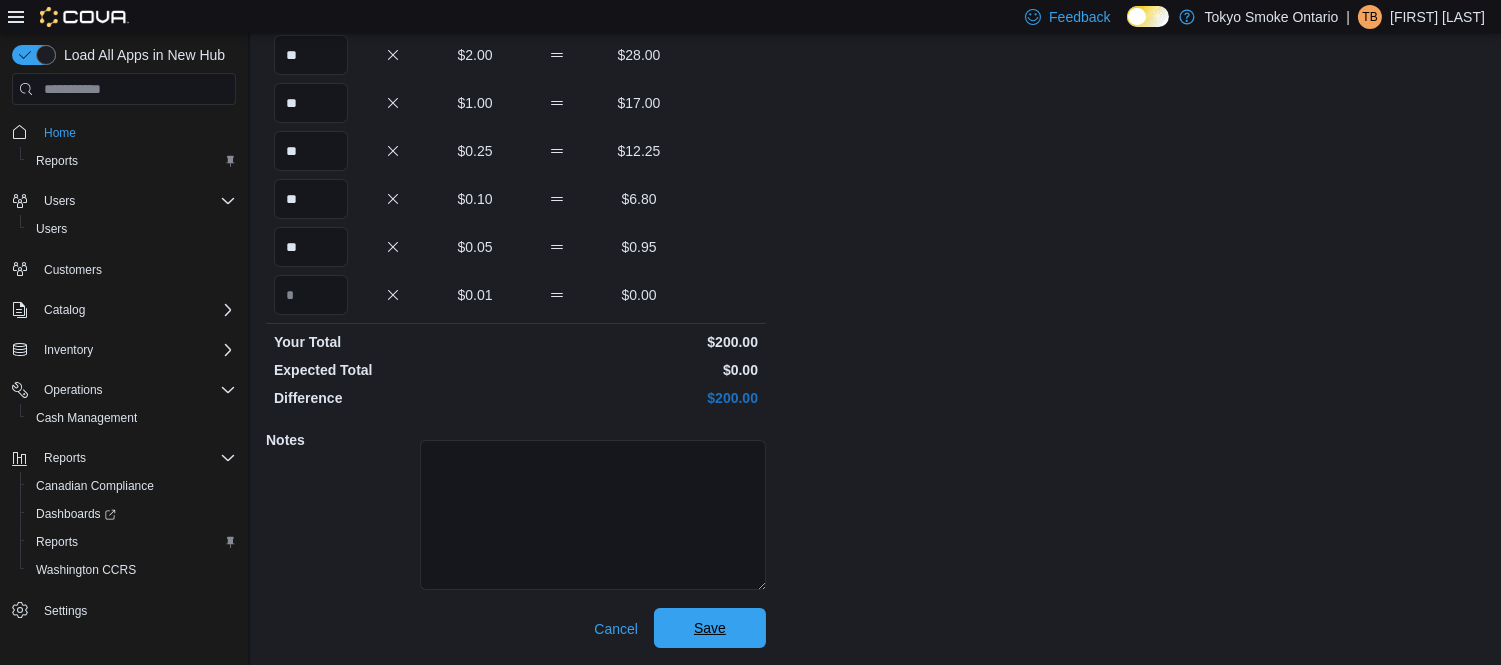 click on "Save" at bounding box center (710, 628) 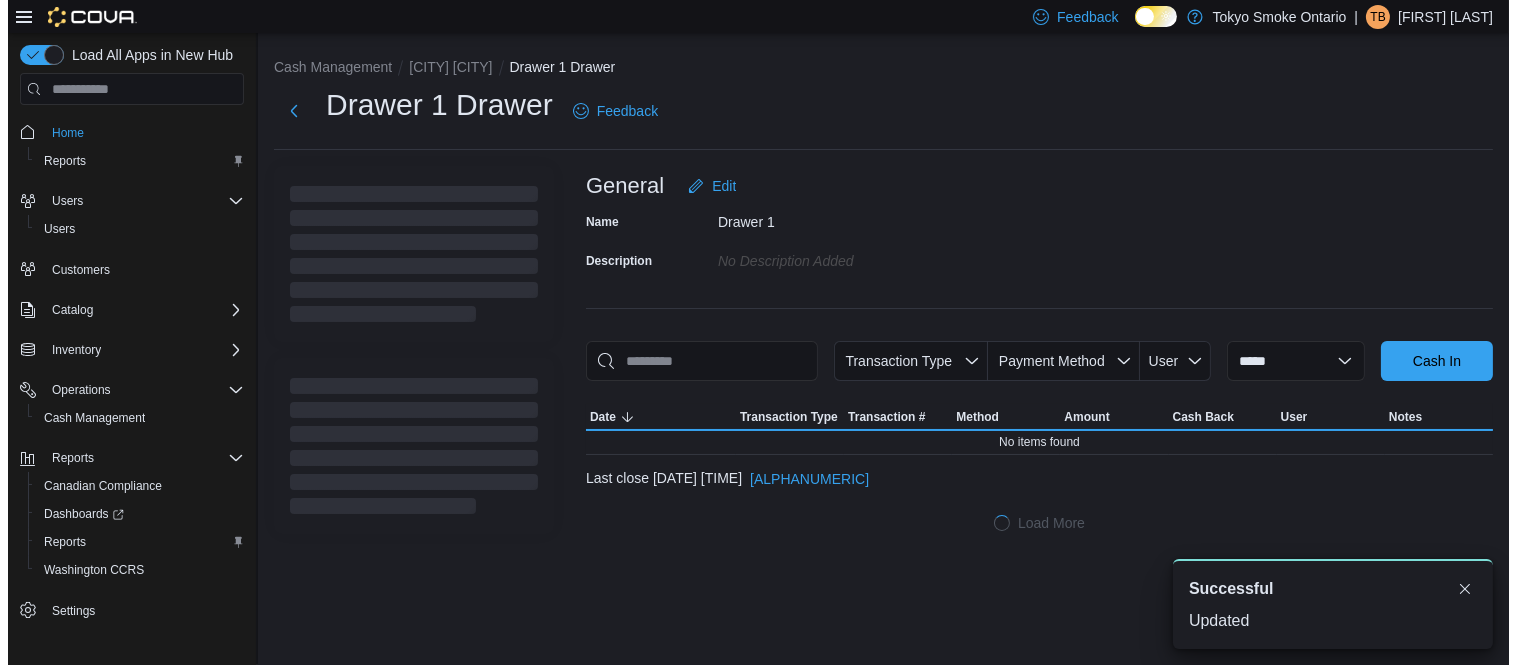 scroll, scrollTop: 0, scrollLeft: 0, axis: both 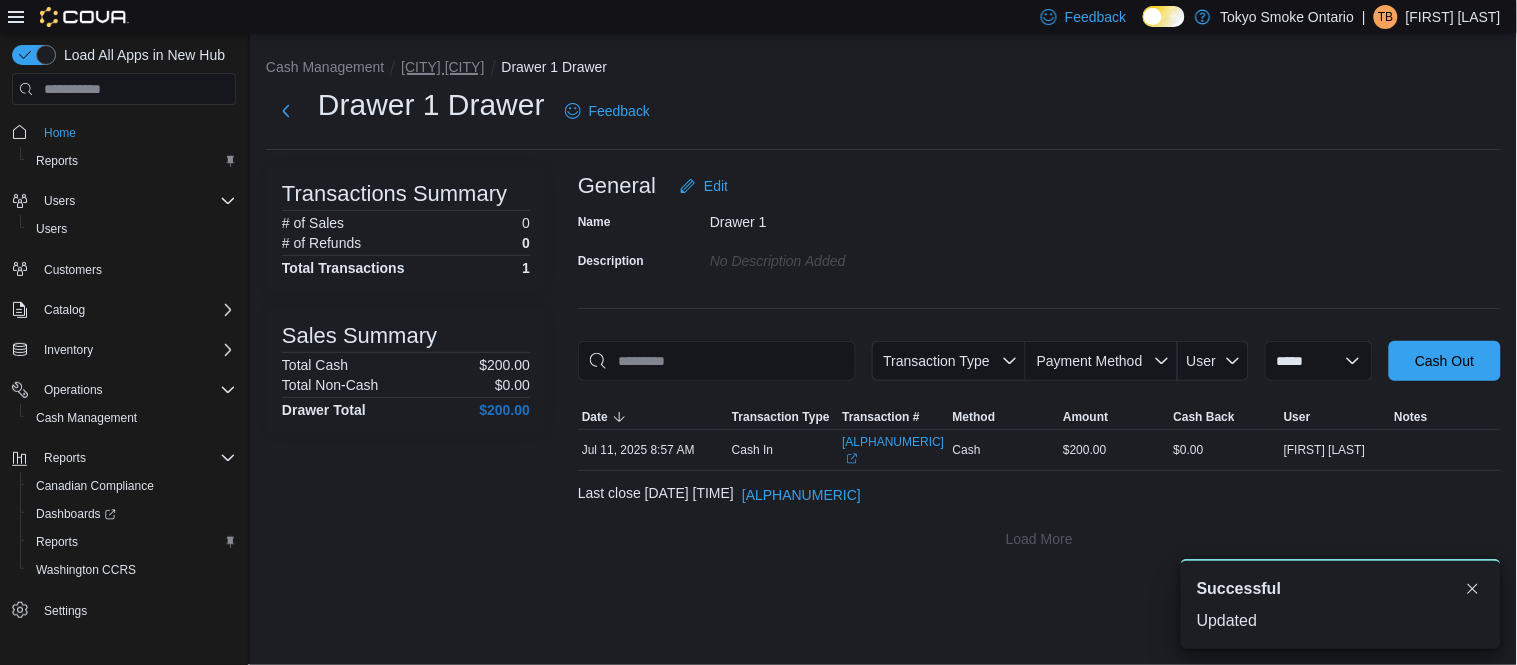 click on "[CITY] [CITY]" at bounding box center (442, 67) 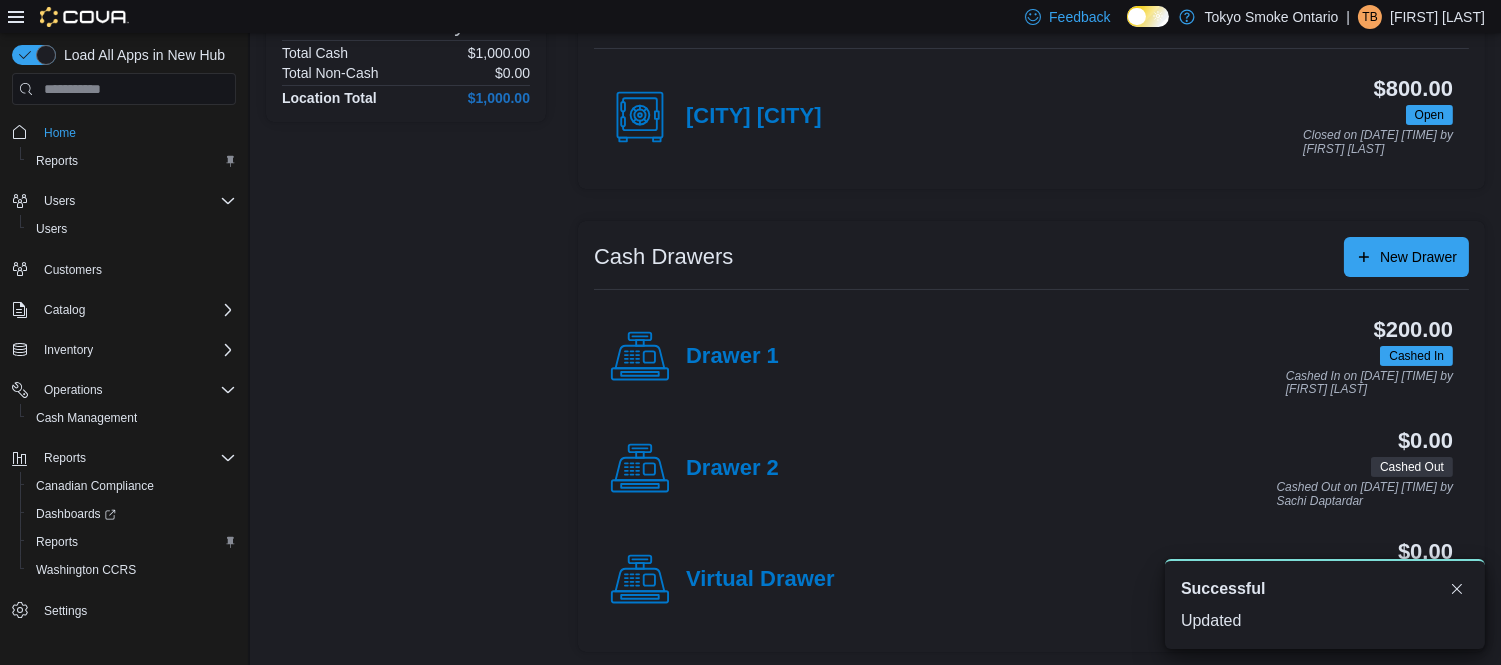 scroll, scrollTop: 204, scrollLeft: 0, axis: vertical 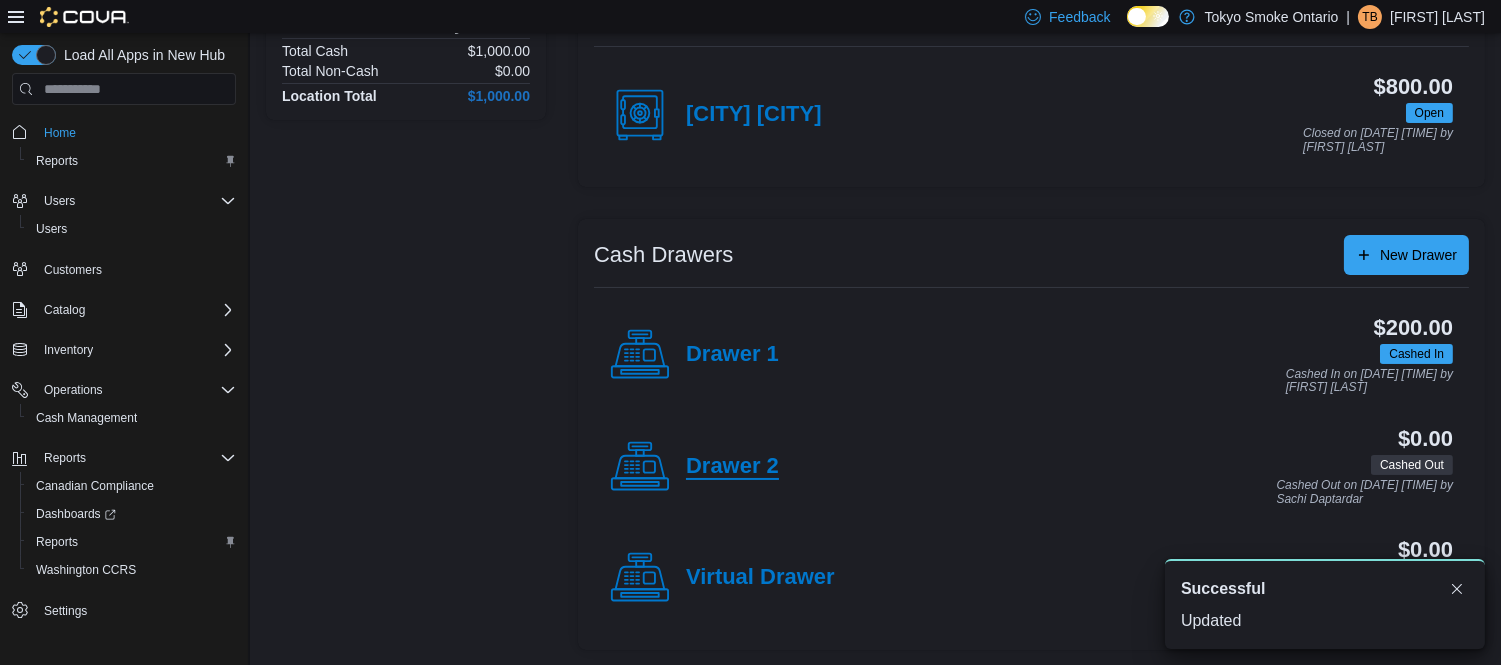 click on "Drawer 2" at bounding box center (732, 467) 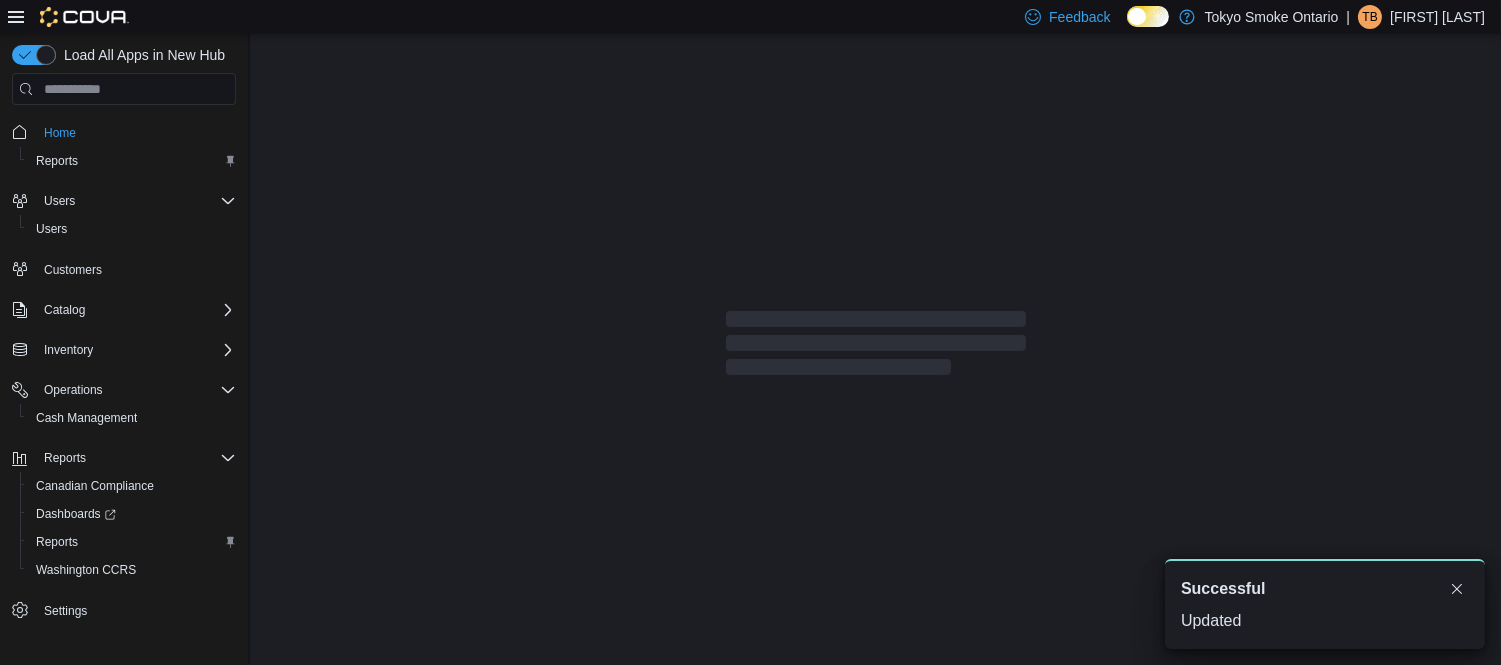 scroll, scrollTop: 0, scrollLeft: 0, axis: both 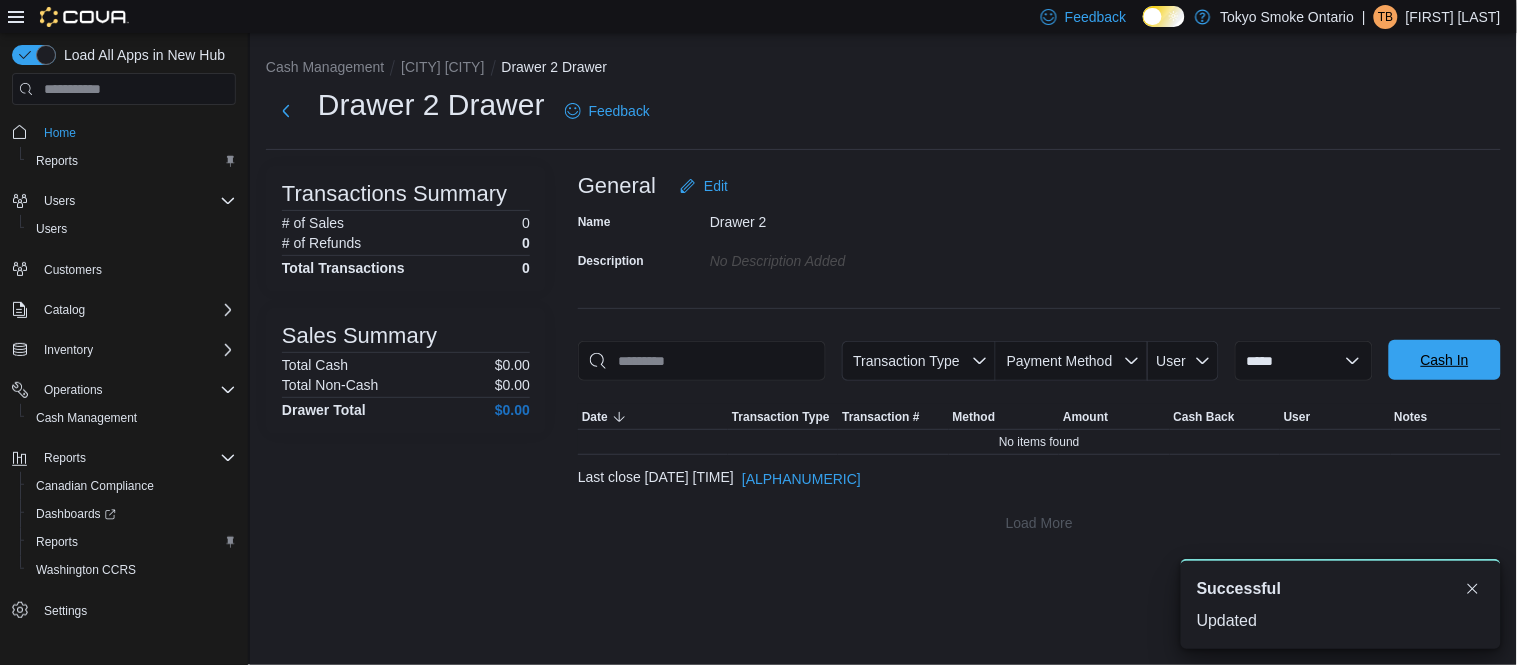 click on "Cash In" at bounding box center [1445, 360] 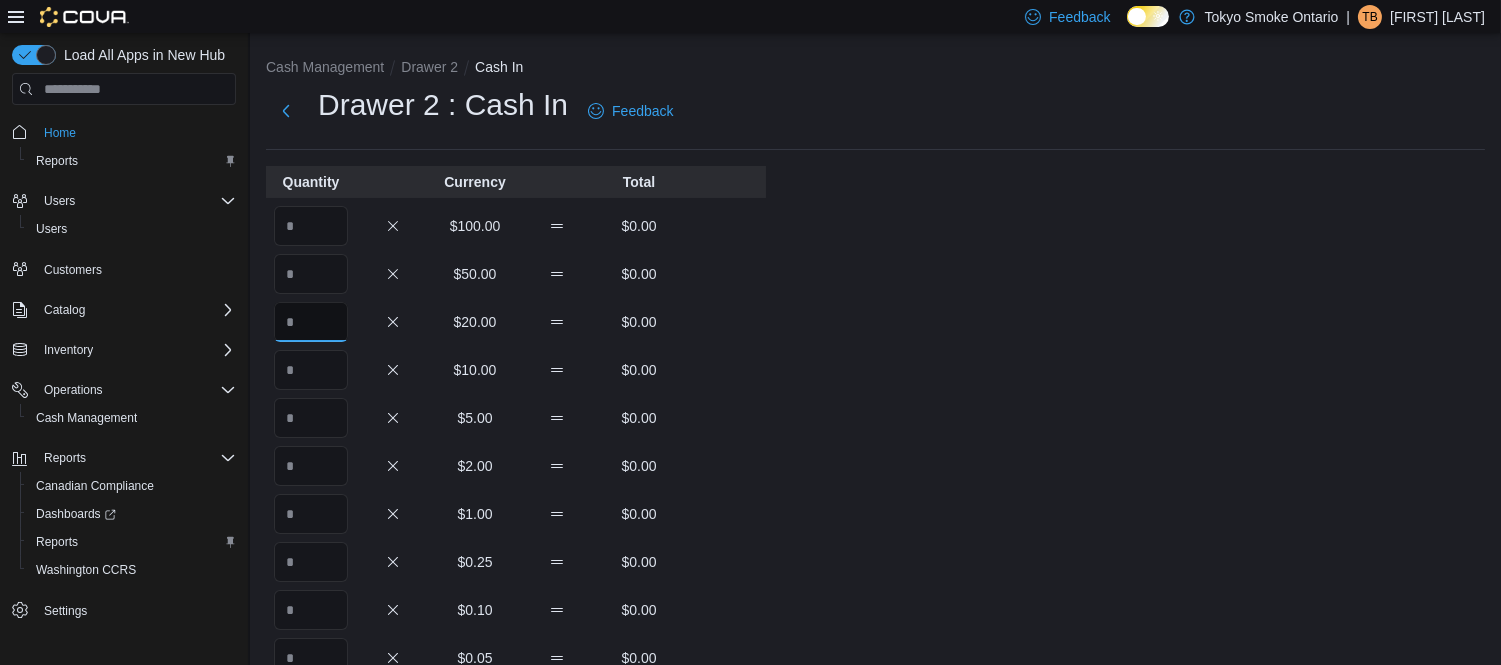 click at bounding box center [311, 322] 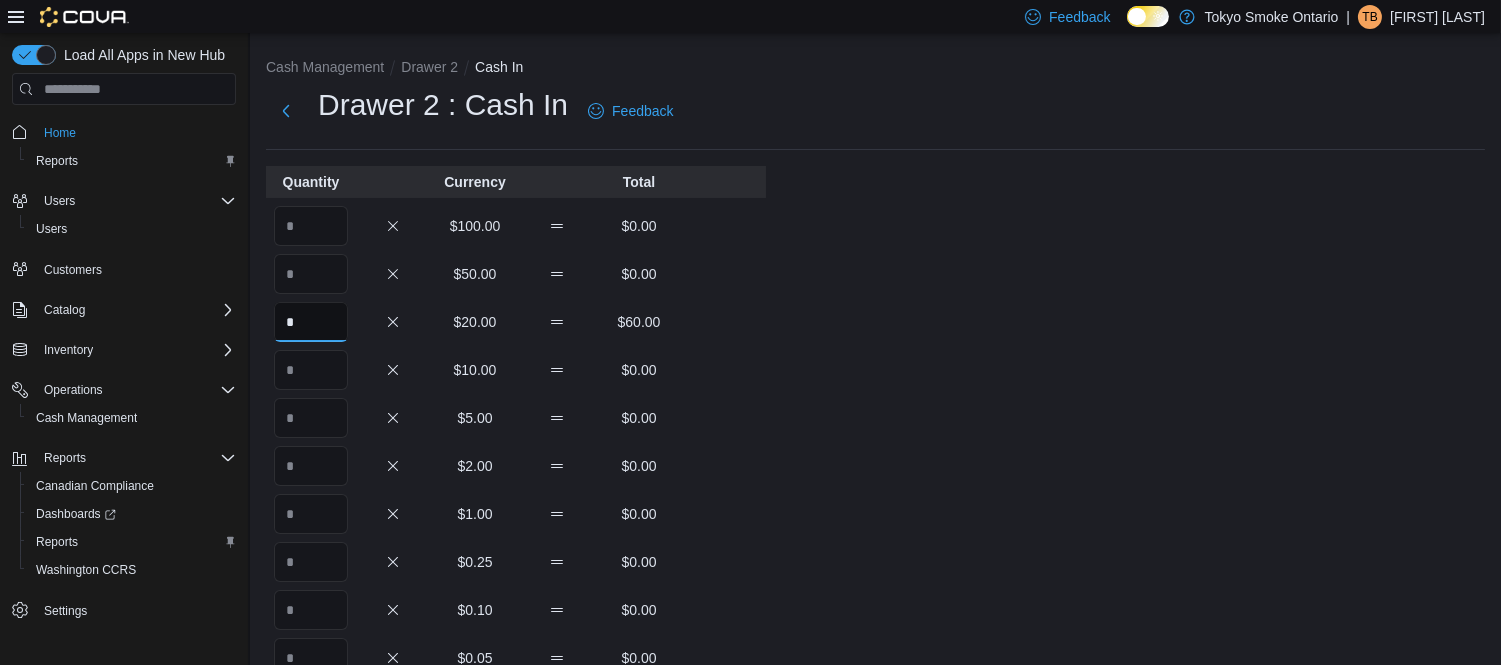 type on "*" 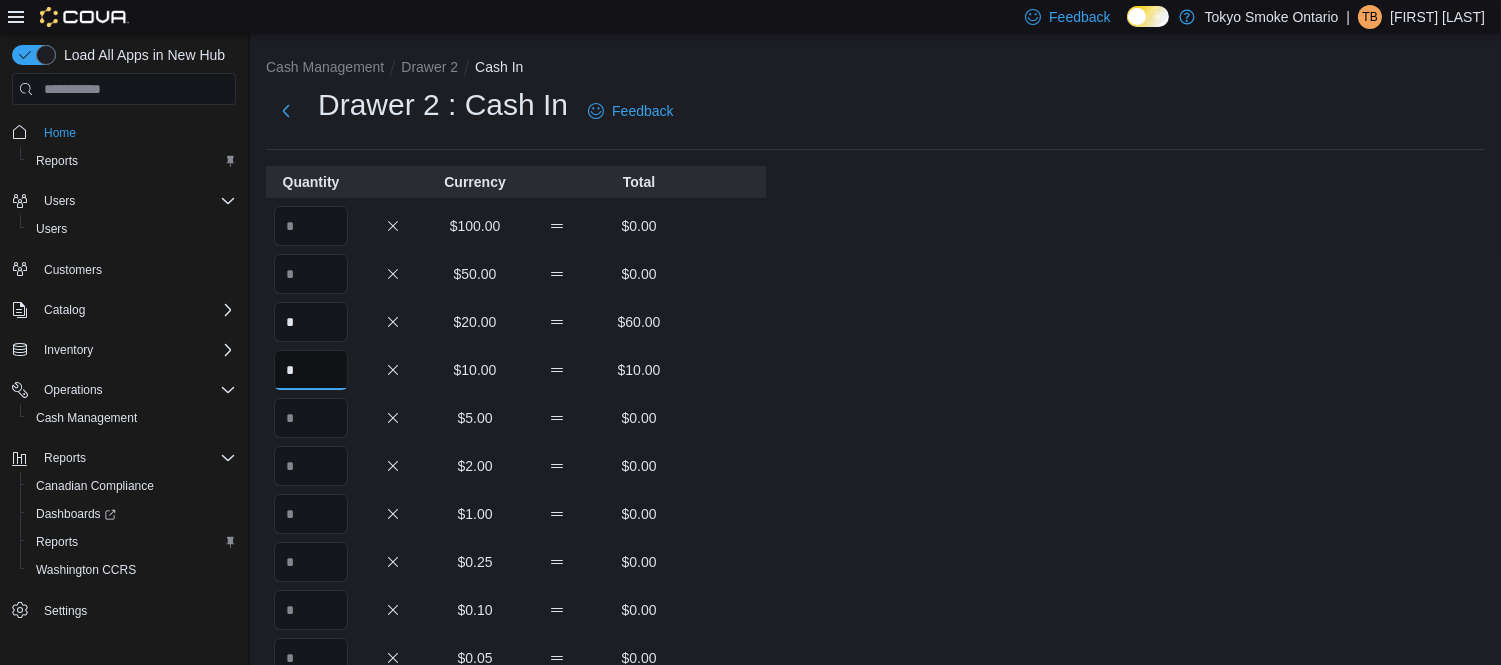 type on "*" 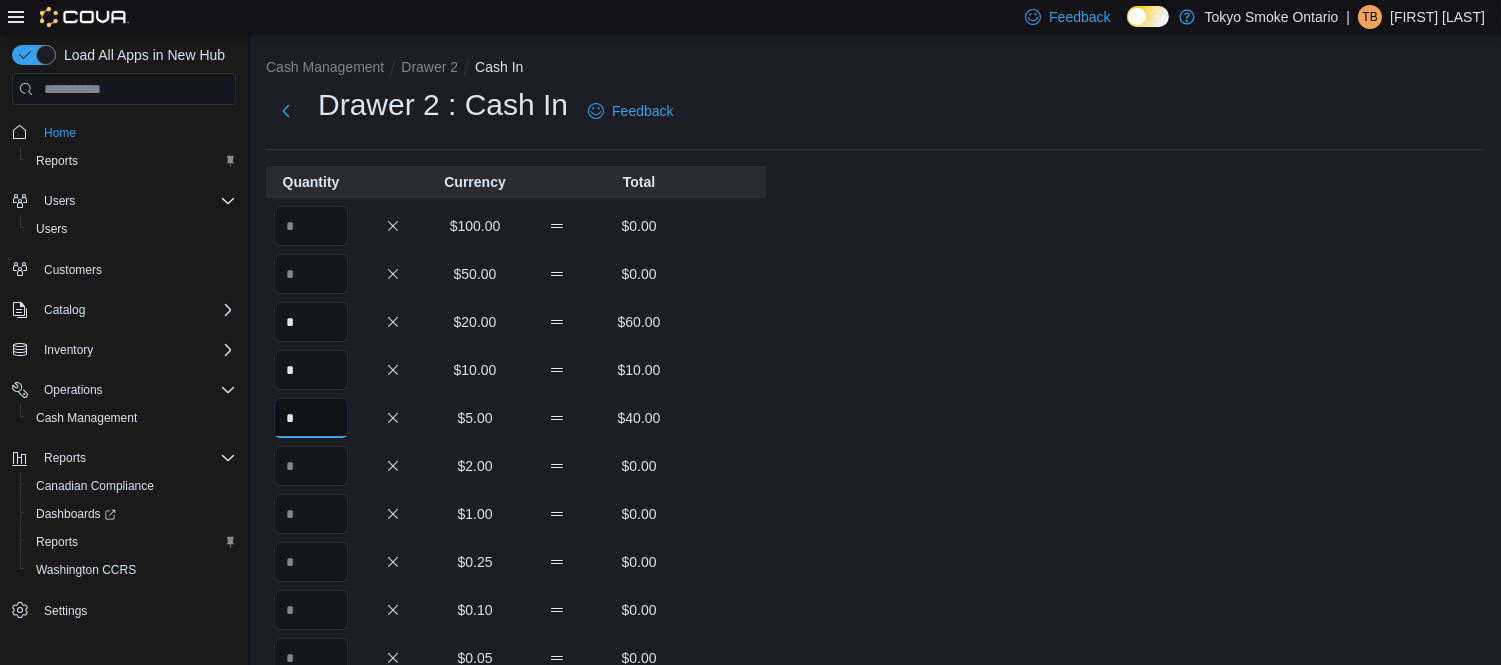 type on "*" 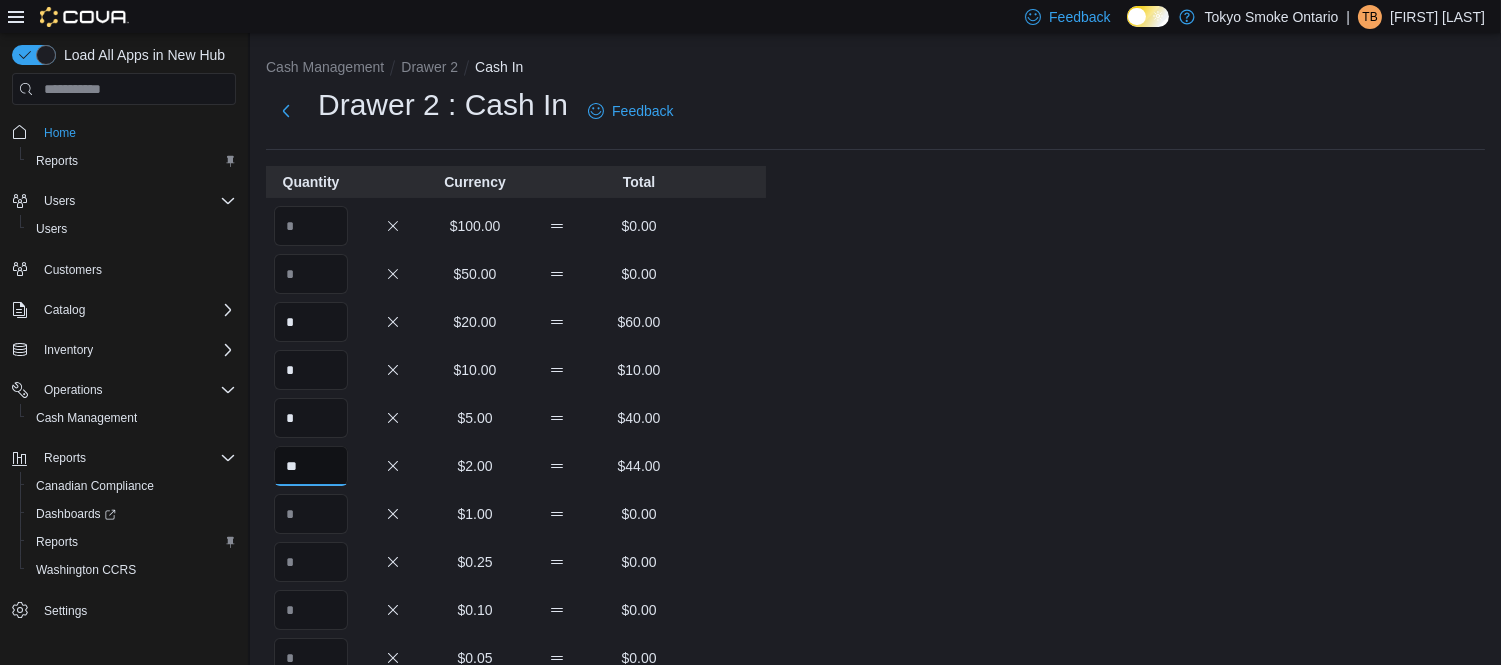 type on "**" 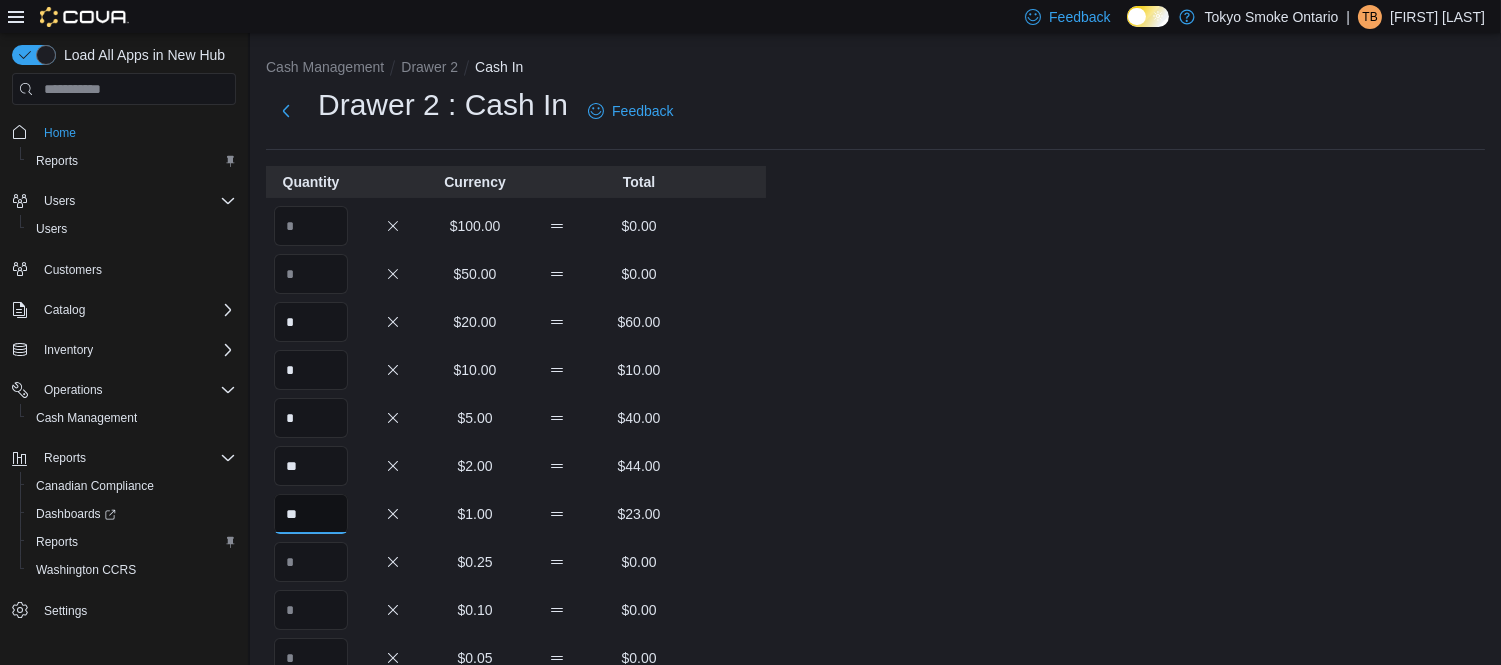 type on "**" 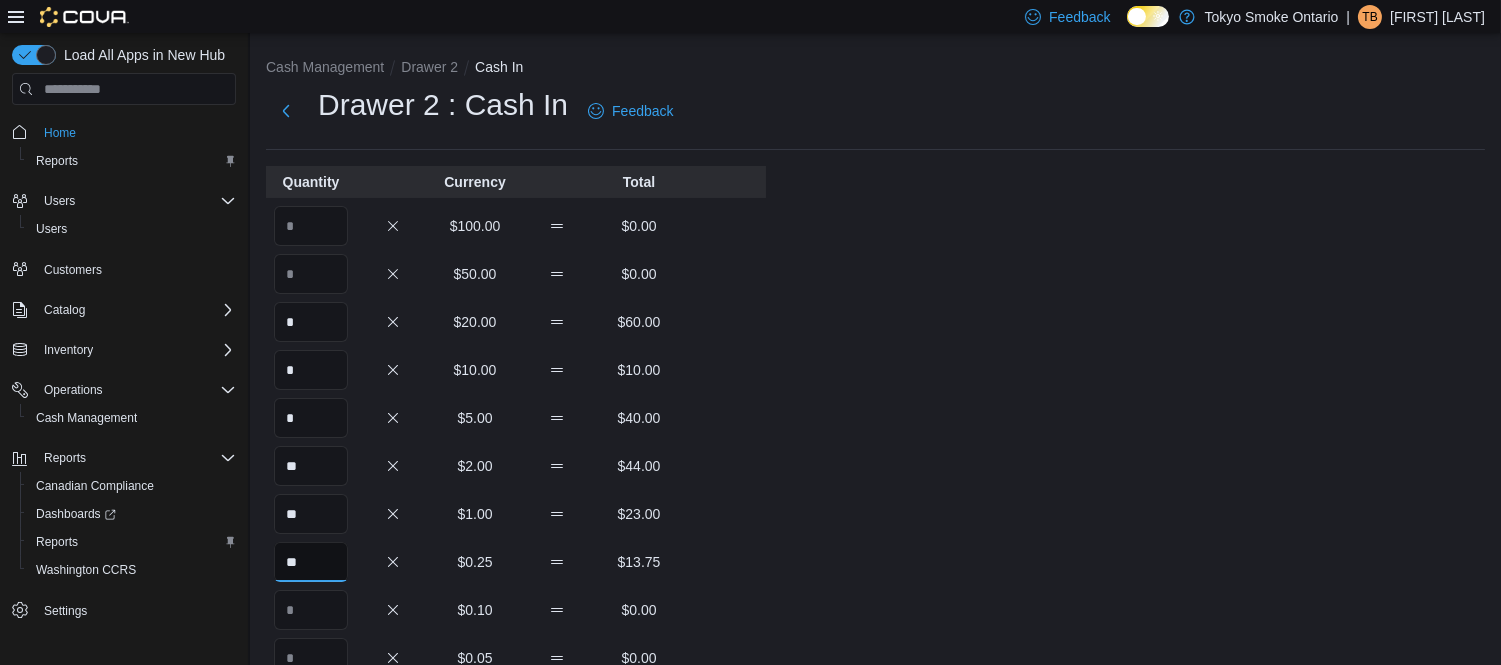 type on "**" 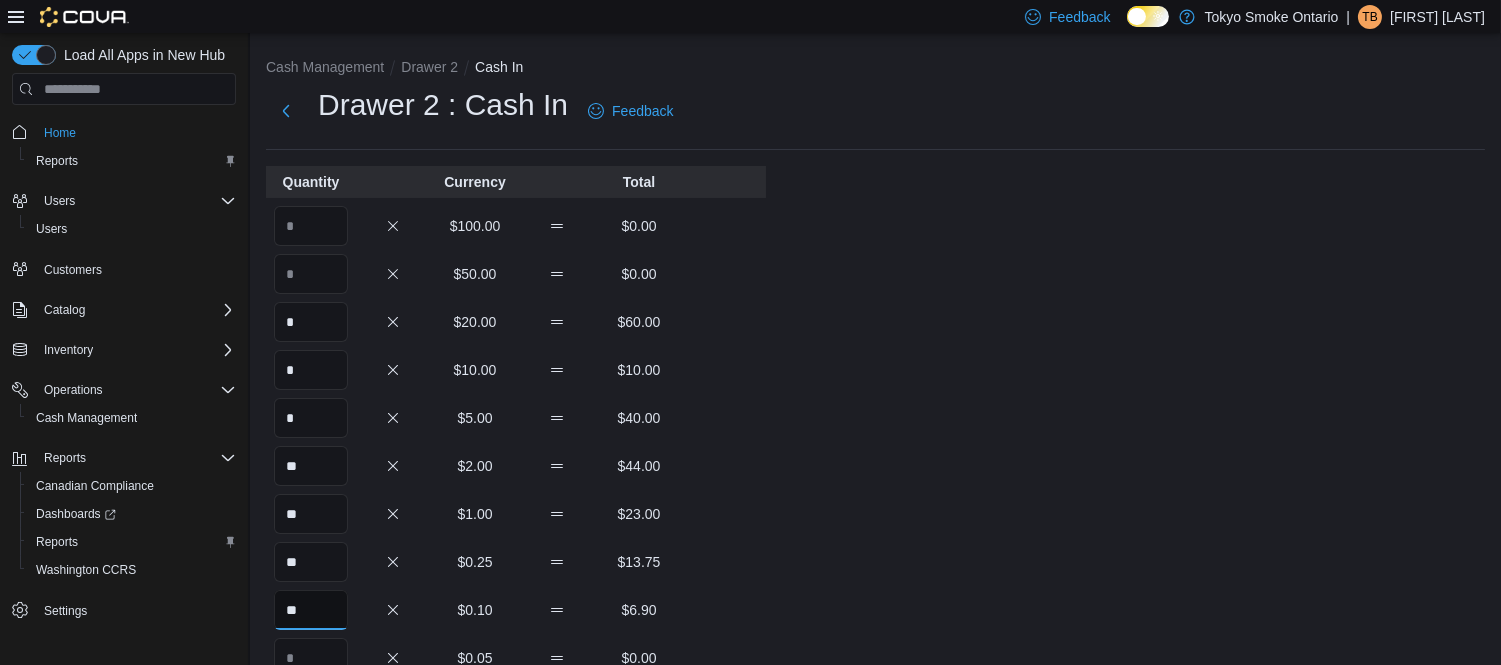type on "**" 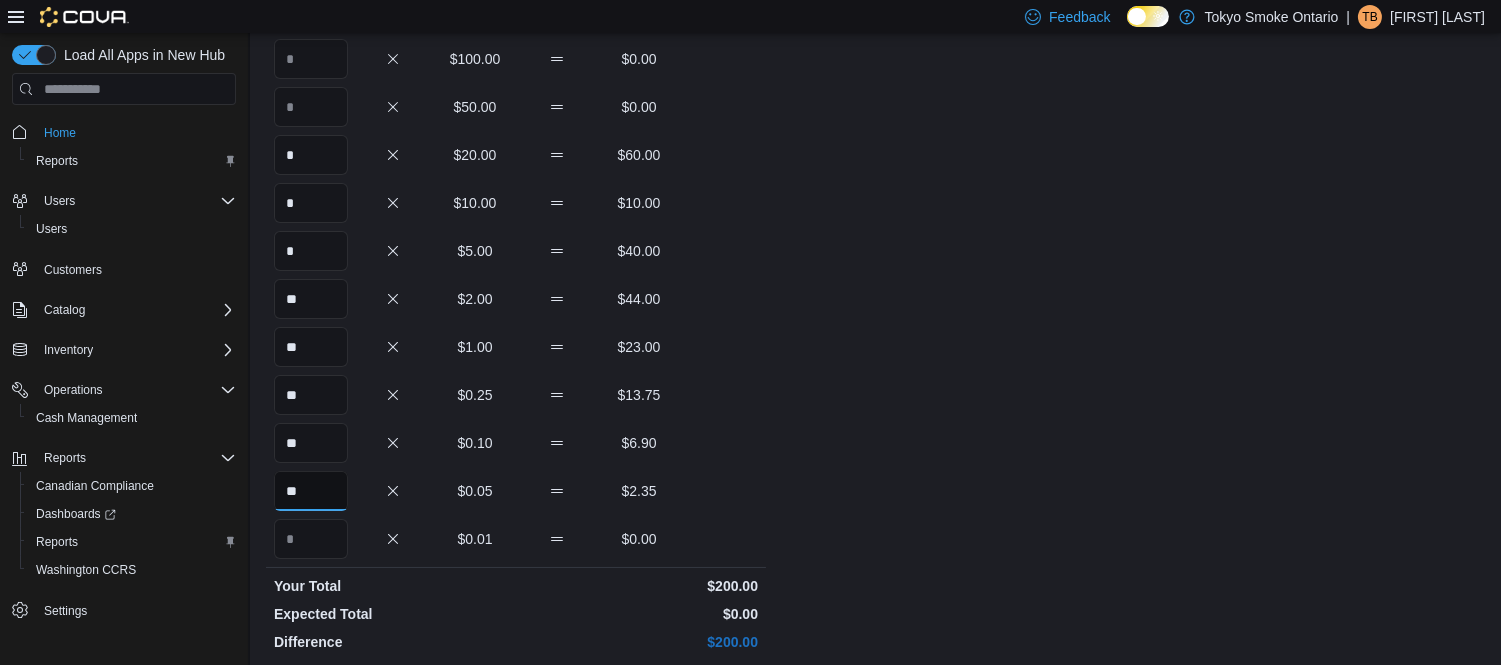 scroll, scrollTop: 411, scrollLeft: 0, axis: vertical 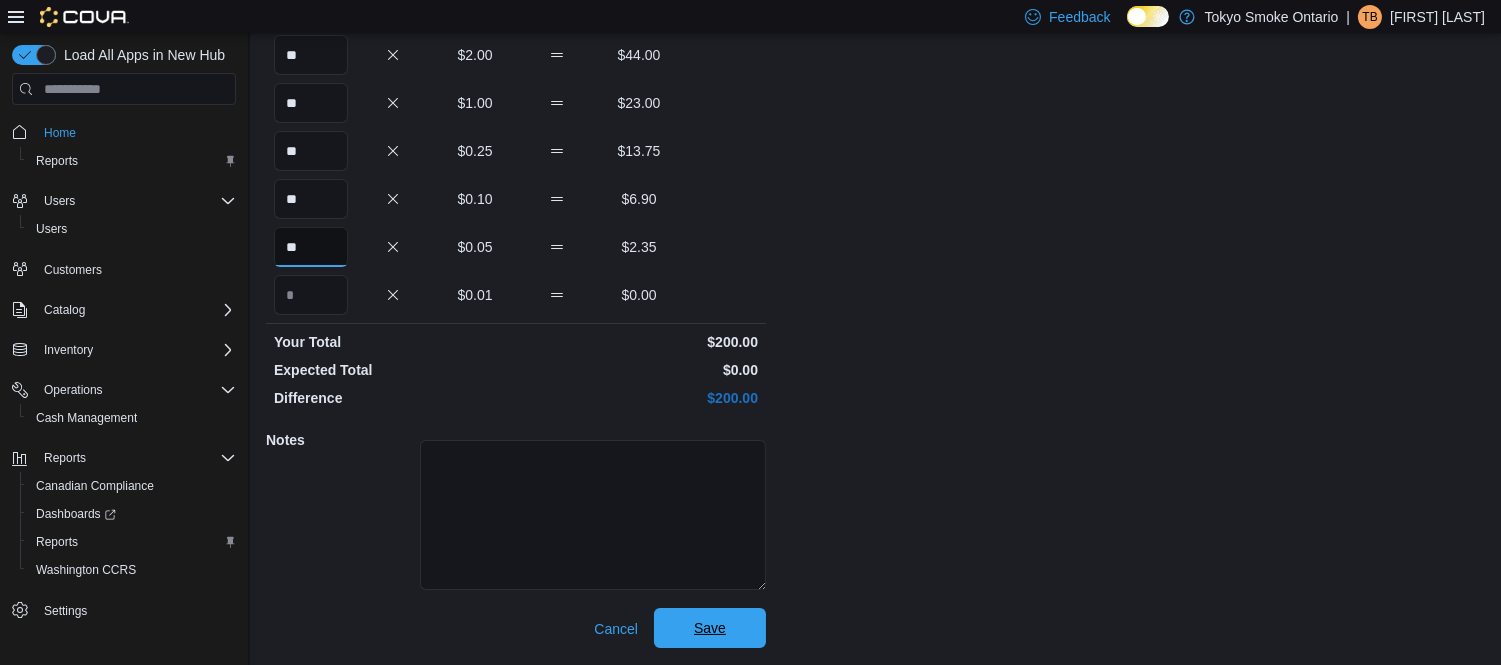 type on "**" 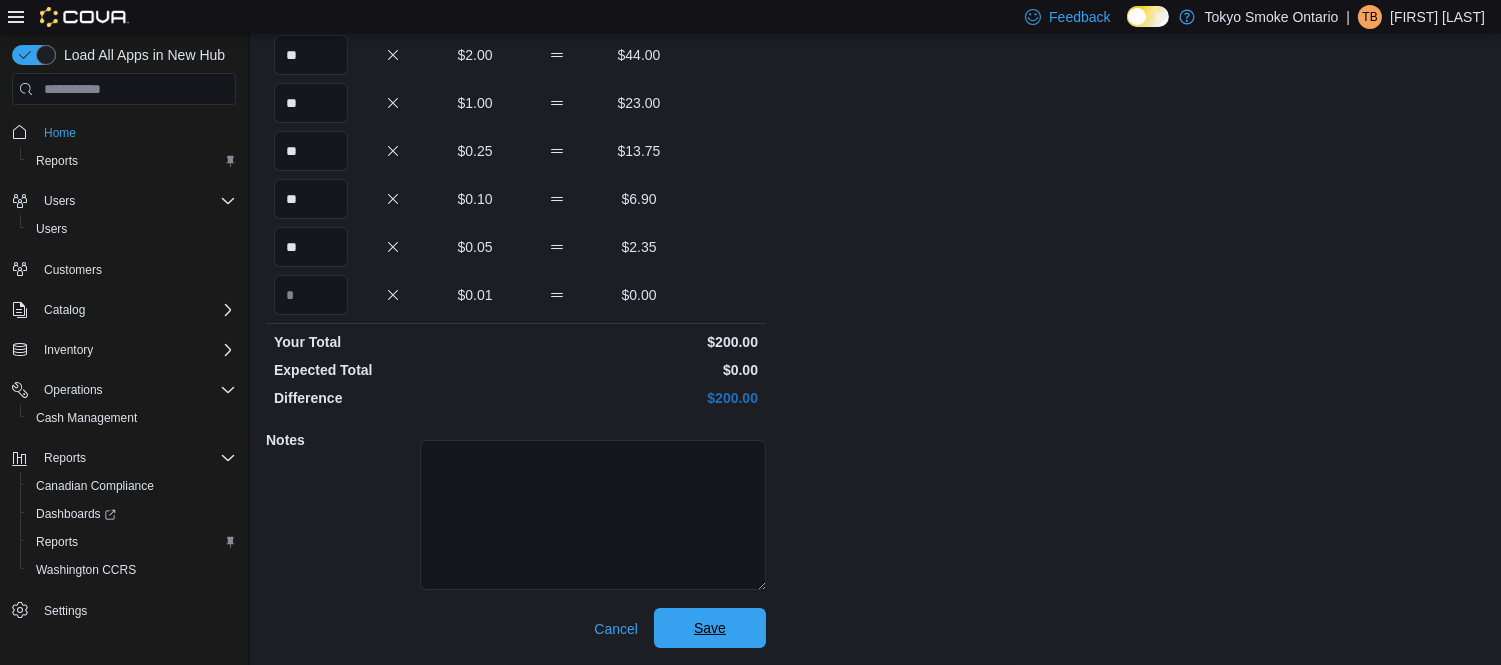 drag, startPoint x: 678, startPoint y: 638, endPoint x: 702, endPoint y: 641, distance: 24.186773 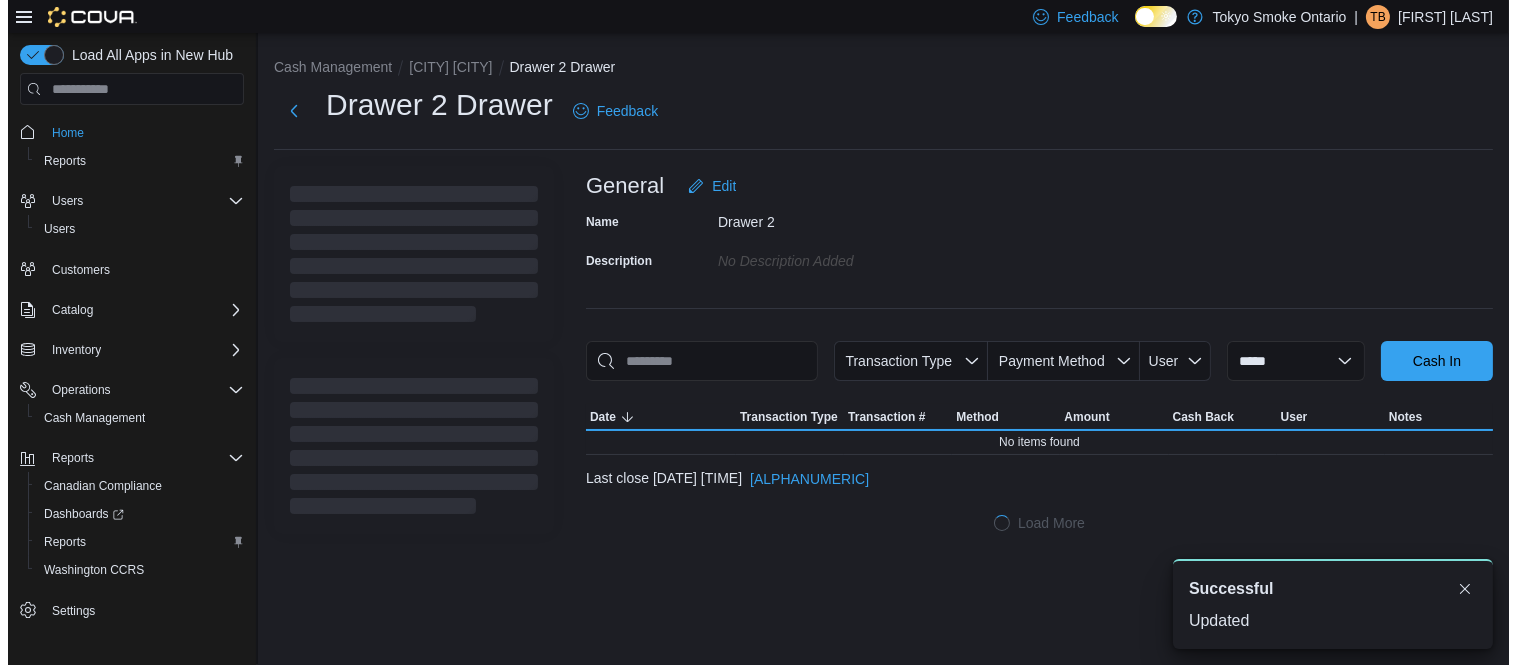 scroll, scrollTop: 0, scrollLeft: 0, axis: both 